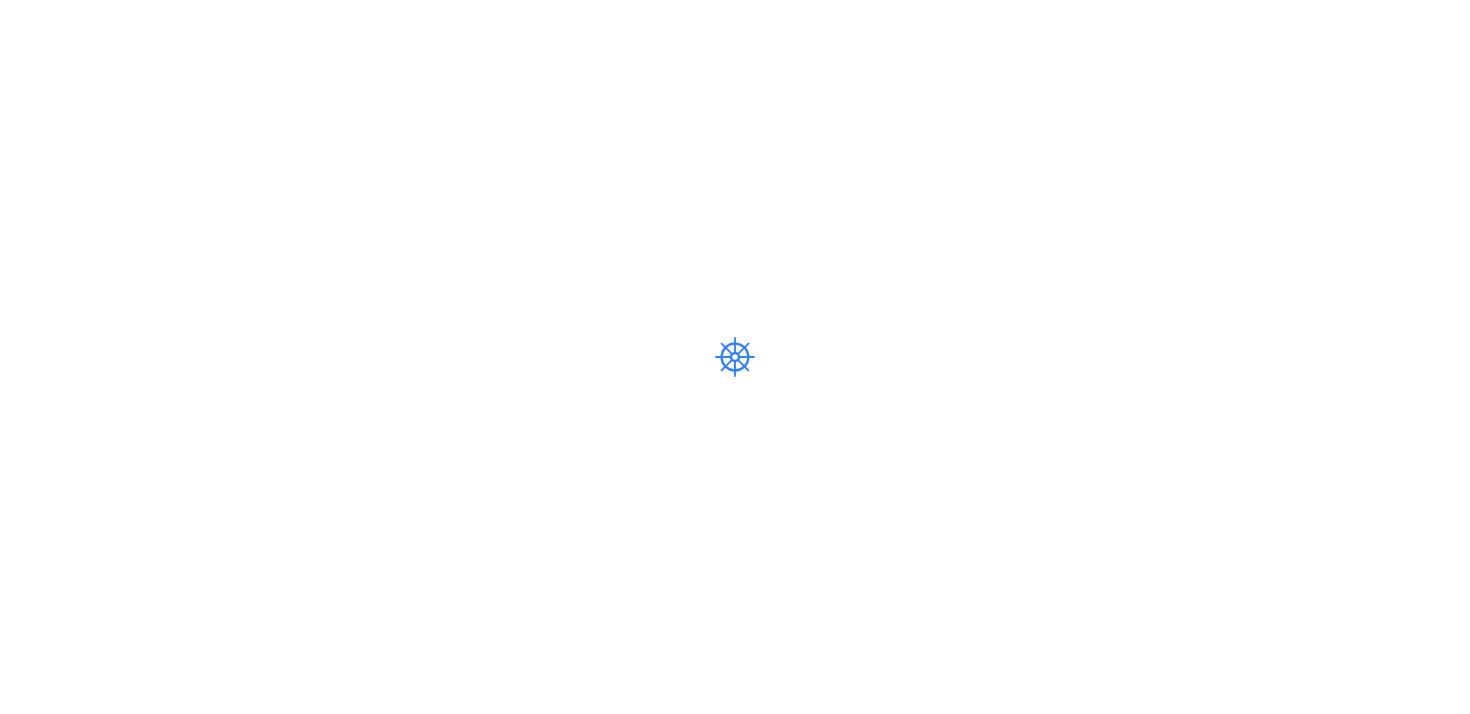 scroll, scrollTop: 0, scrollLeft: 0, axis: both 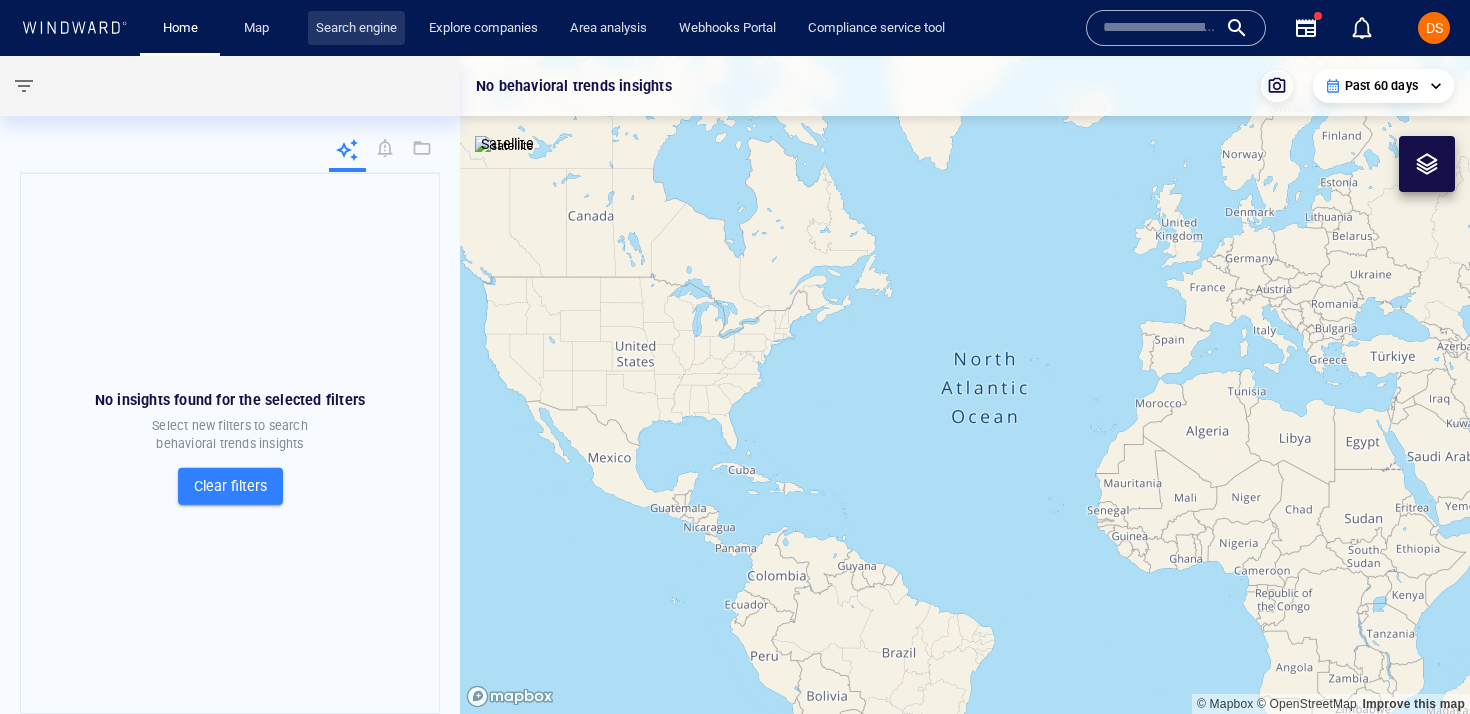 click on "Search engine" at bounding box center [356, 28] 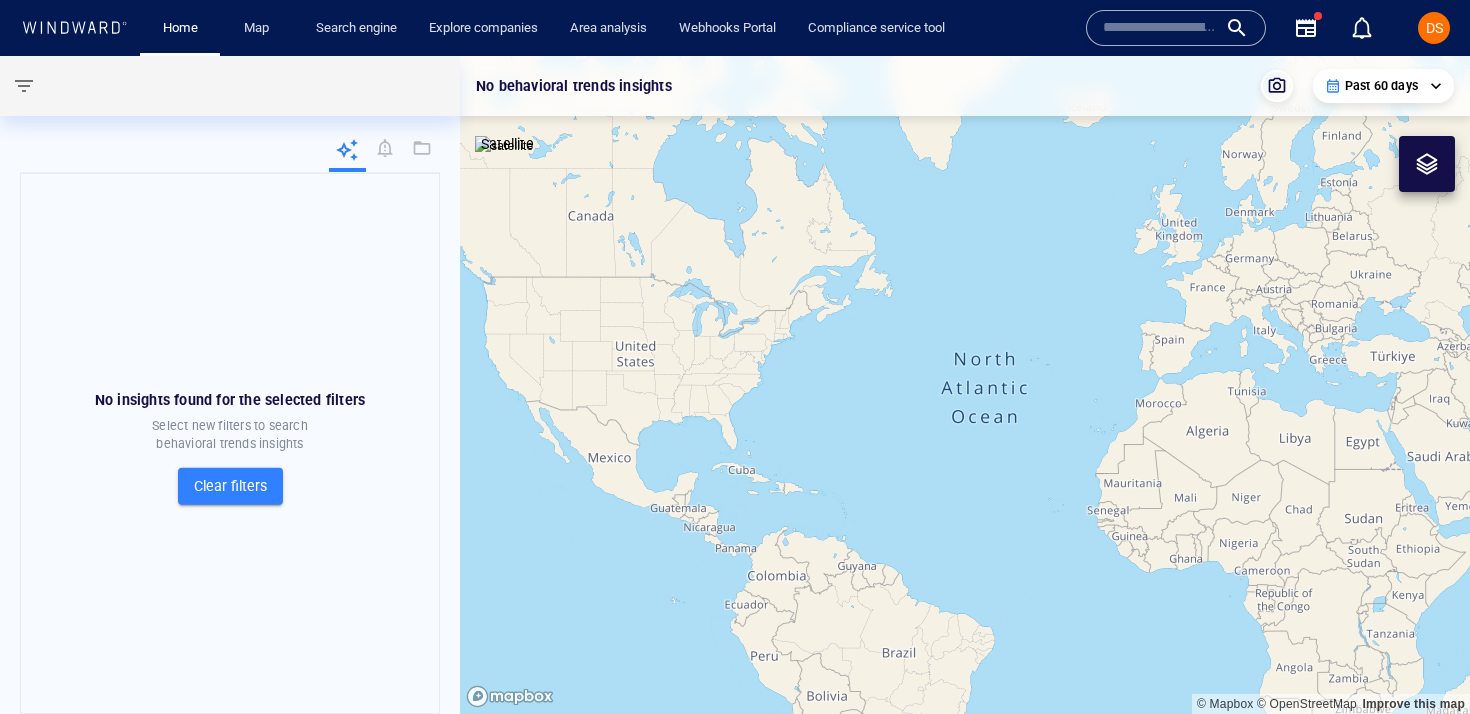 scroll, scrollTop: 0, scrollLeft: 0, axis: both 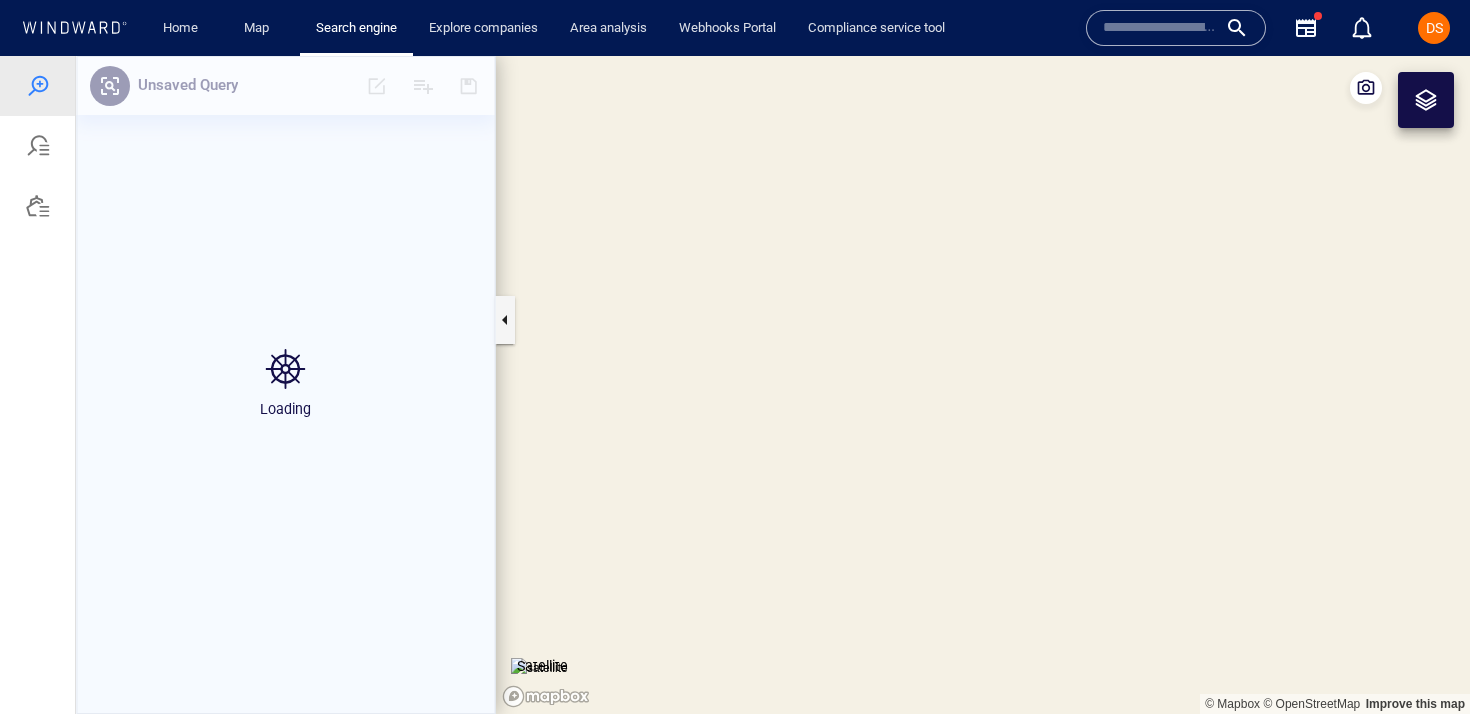 click at bounding box center [38, 206] 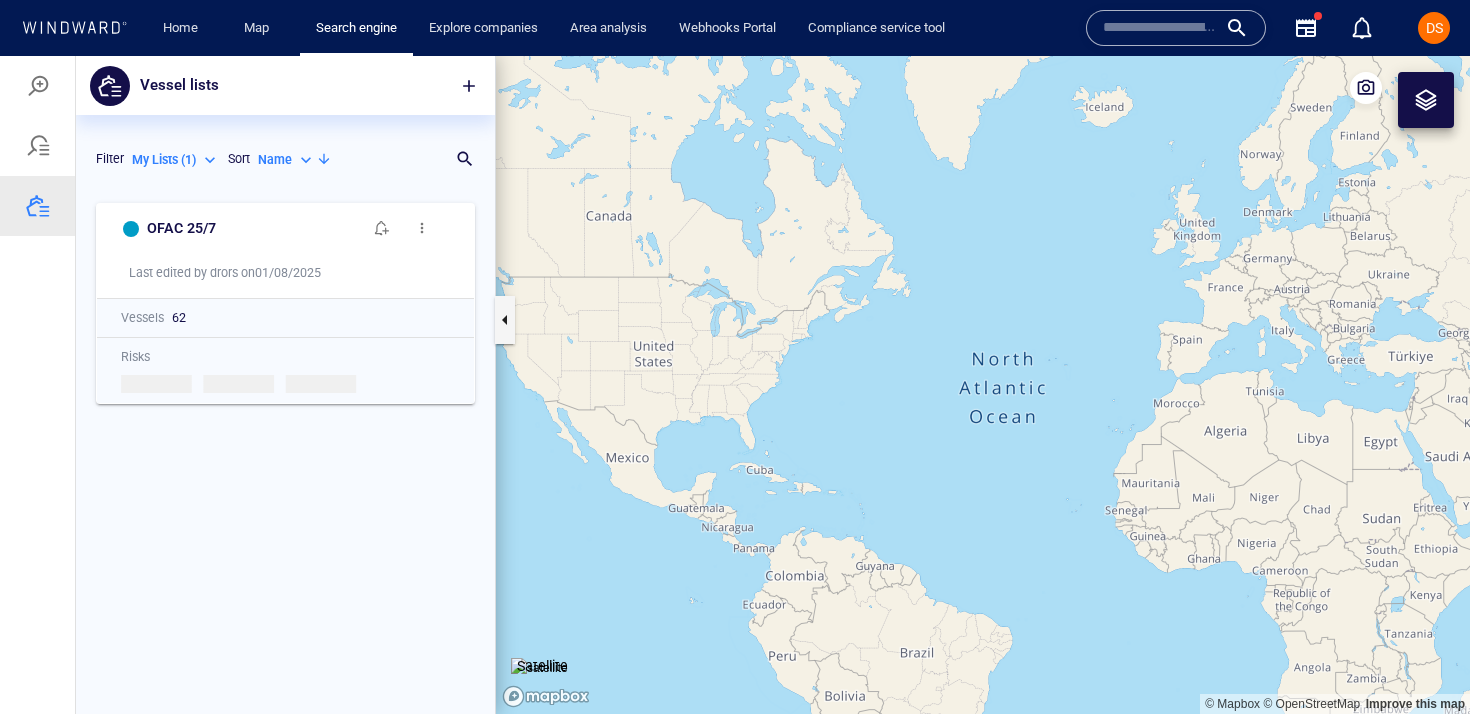 scroll, scrollTop: 1, scrollLeft: 1, axis: both 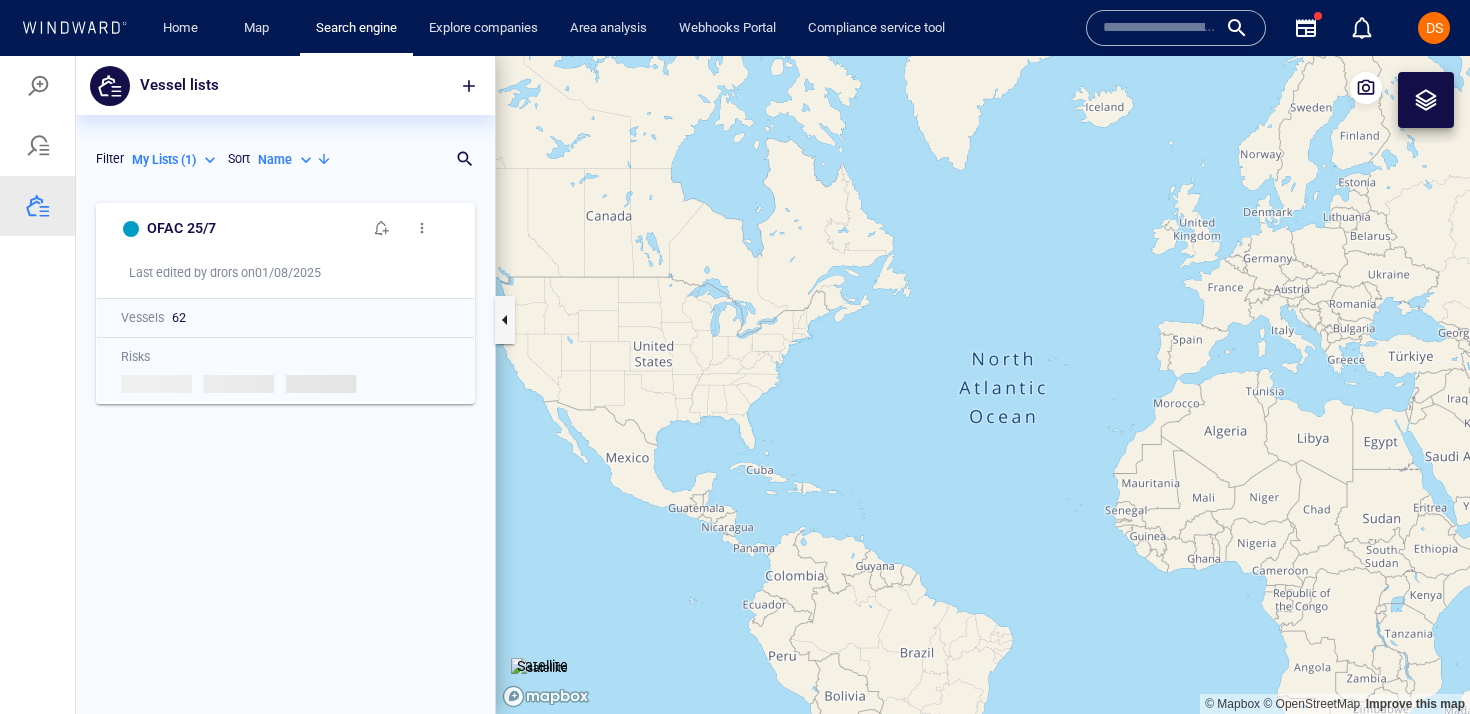 click on "My Lists   ( 1 )" at bounding box center [164, 160] 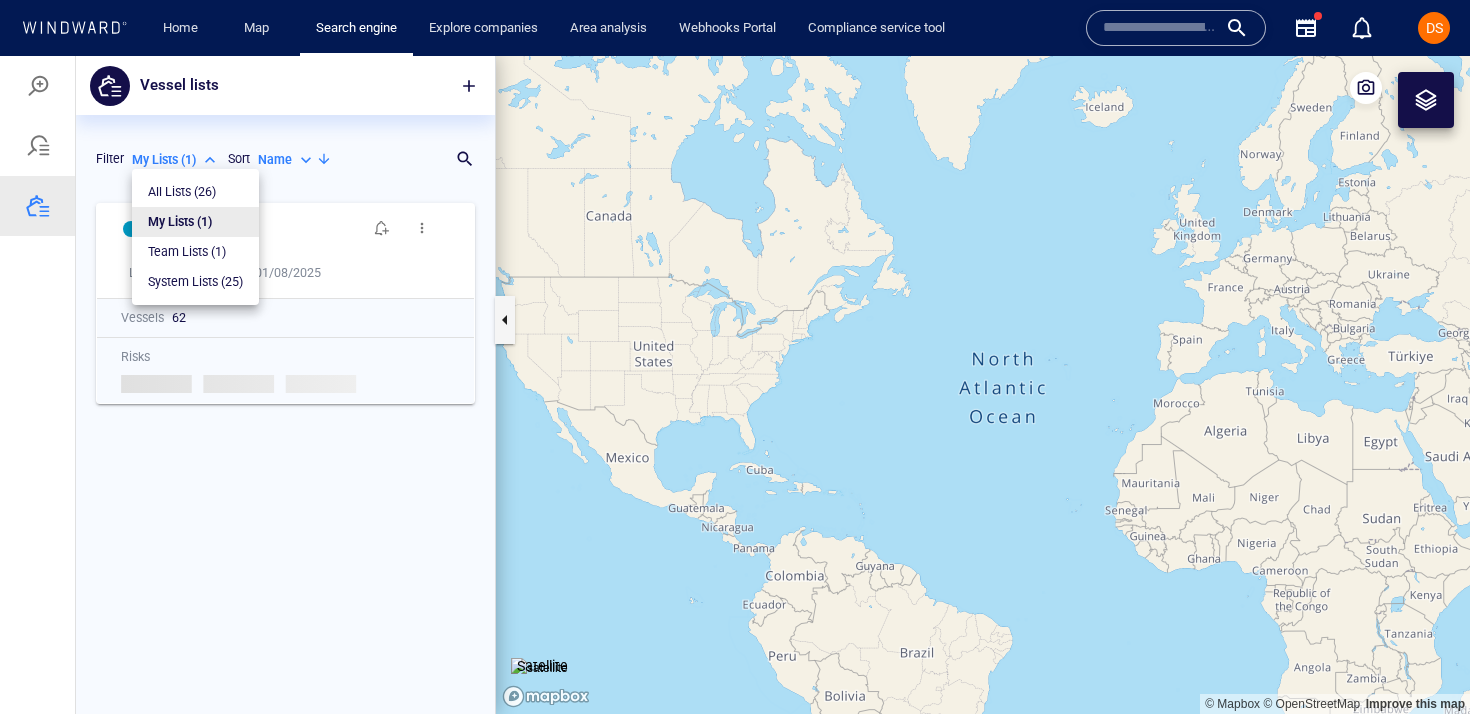 click on "System Lists   ( 25 )" at bounding box center (195, 282) 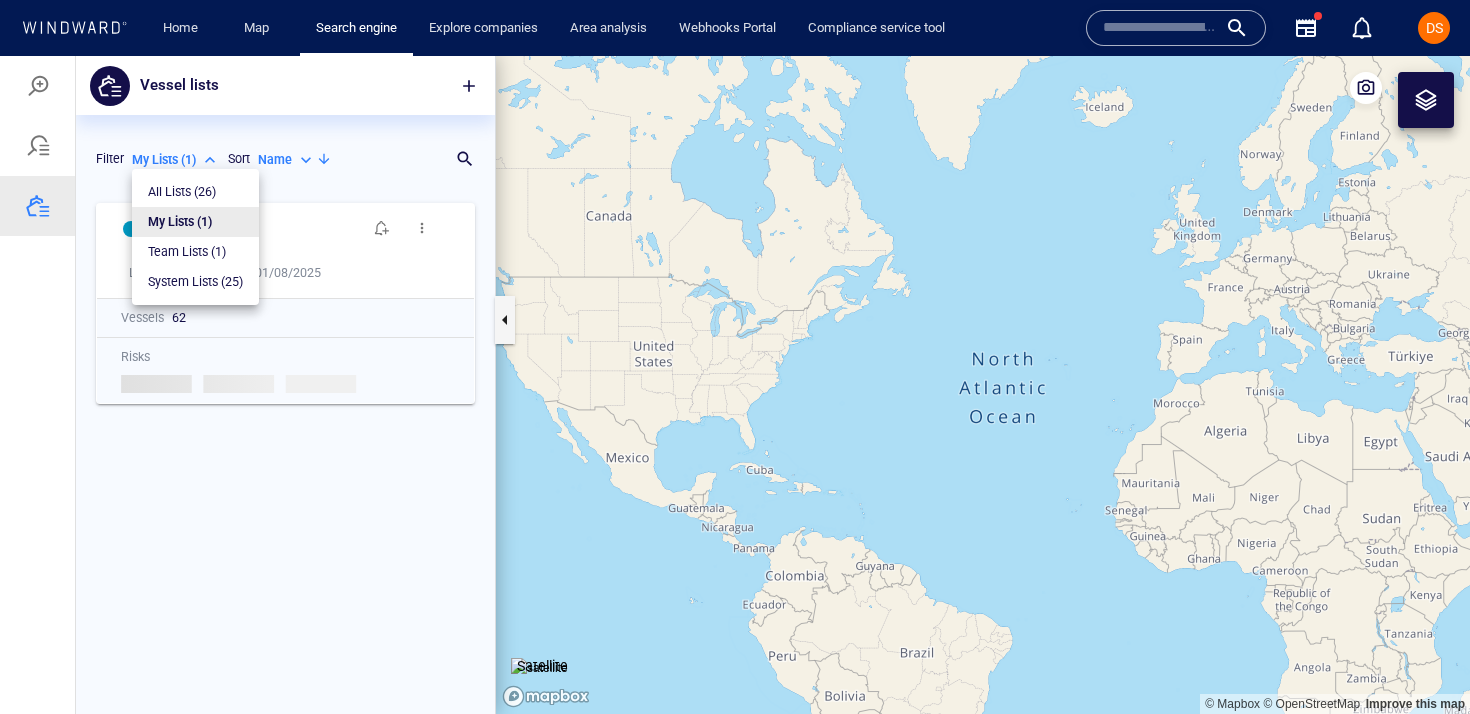 type on "**********" 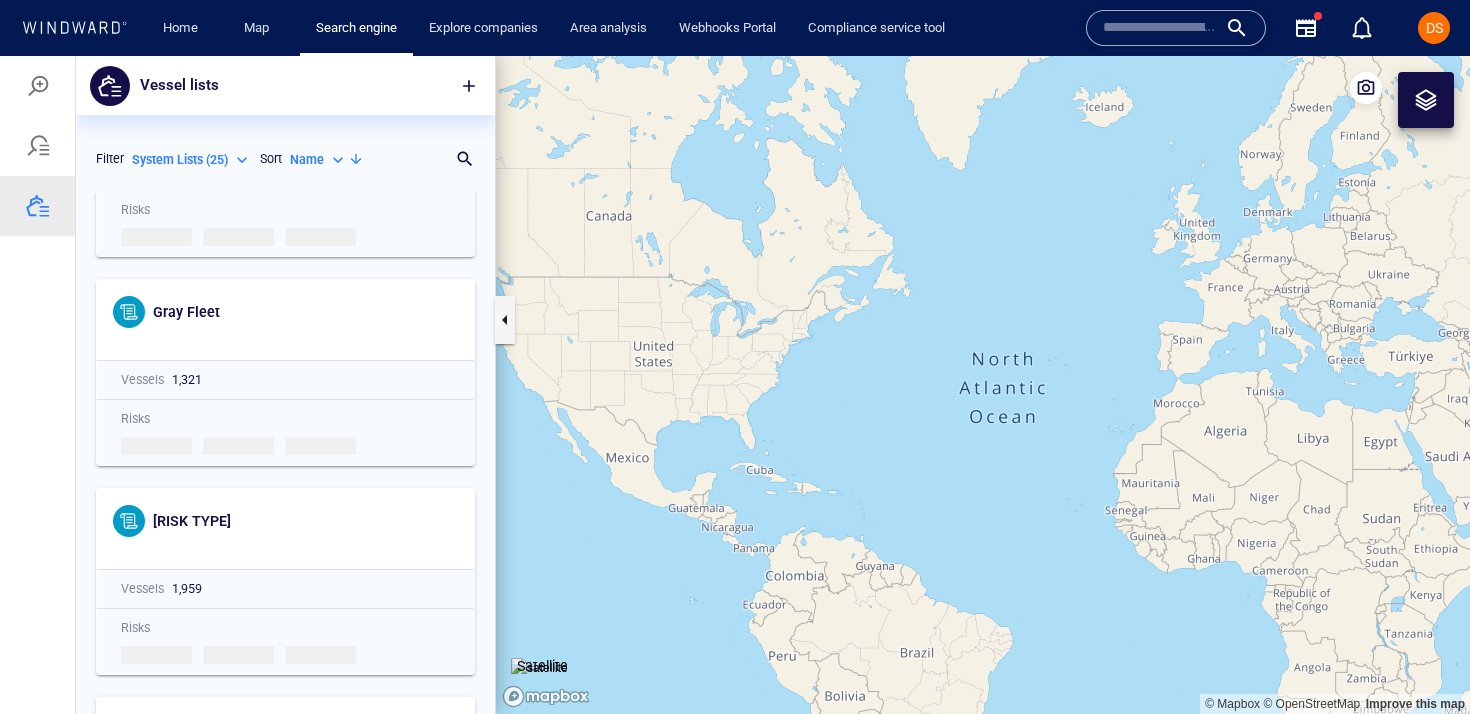scroll, scrollTop: 4297, scrollLeft: 0, axis: vertical 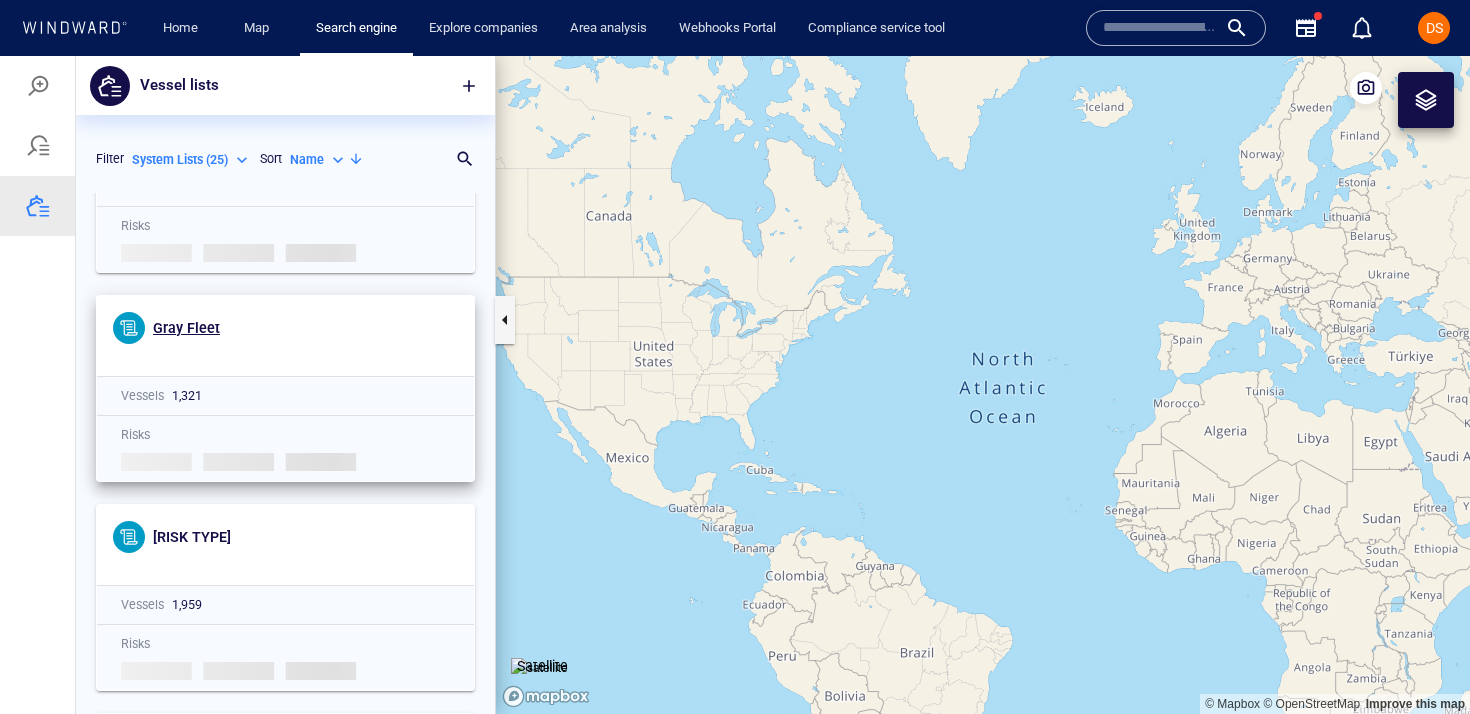 click on "Gray Fleet" at bounding box center [186, 328] 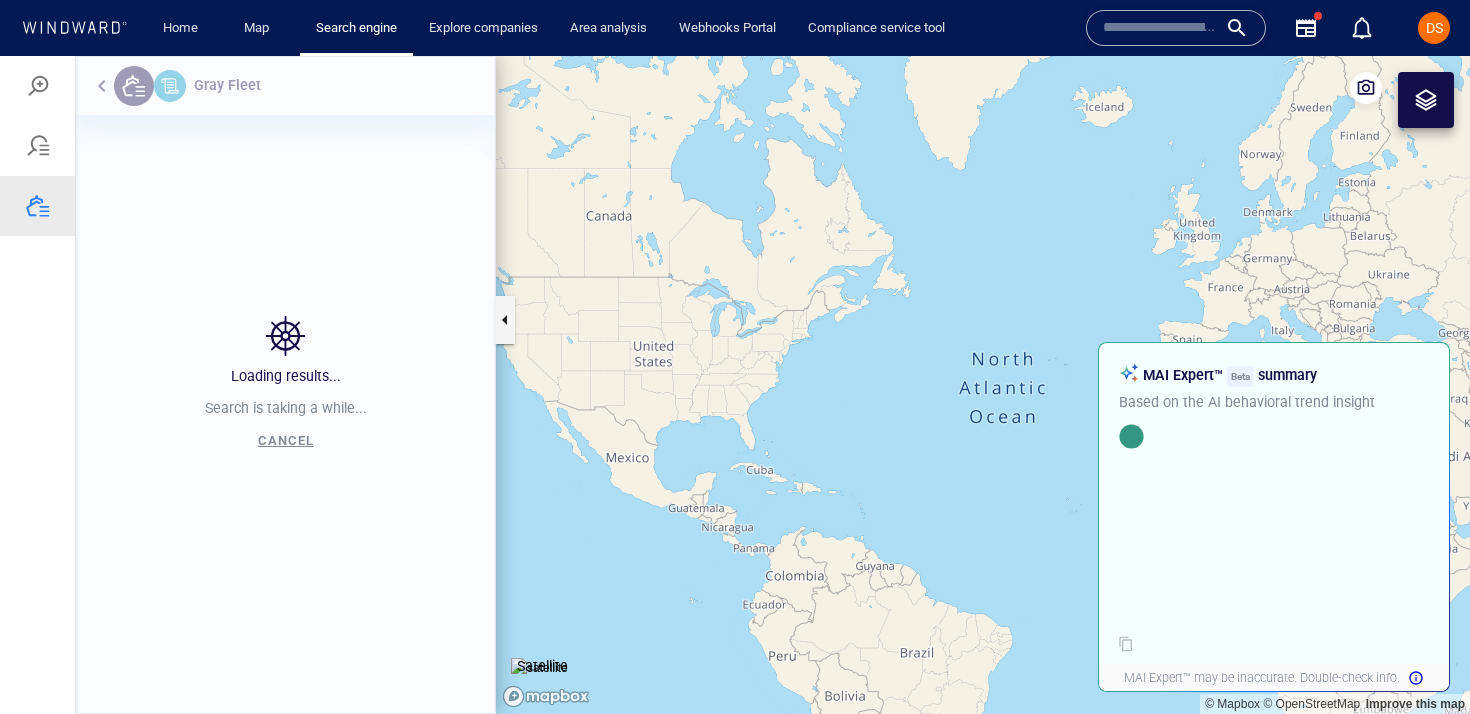 scroll, scrollTop: 1, scrollLeft: 1, axis: both 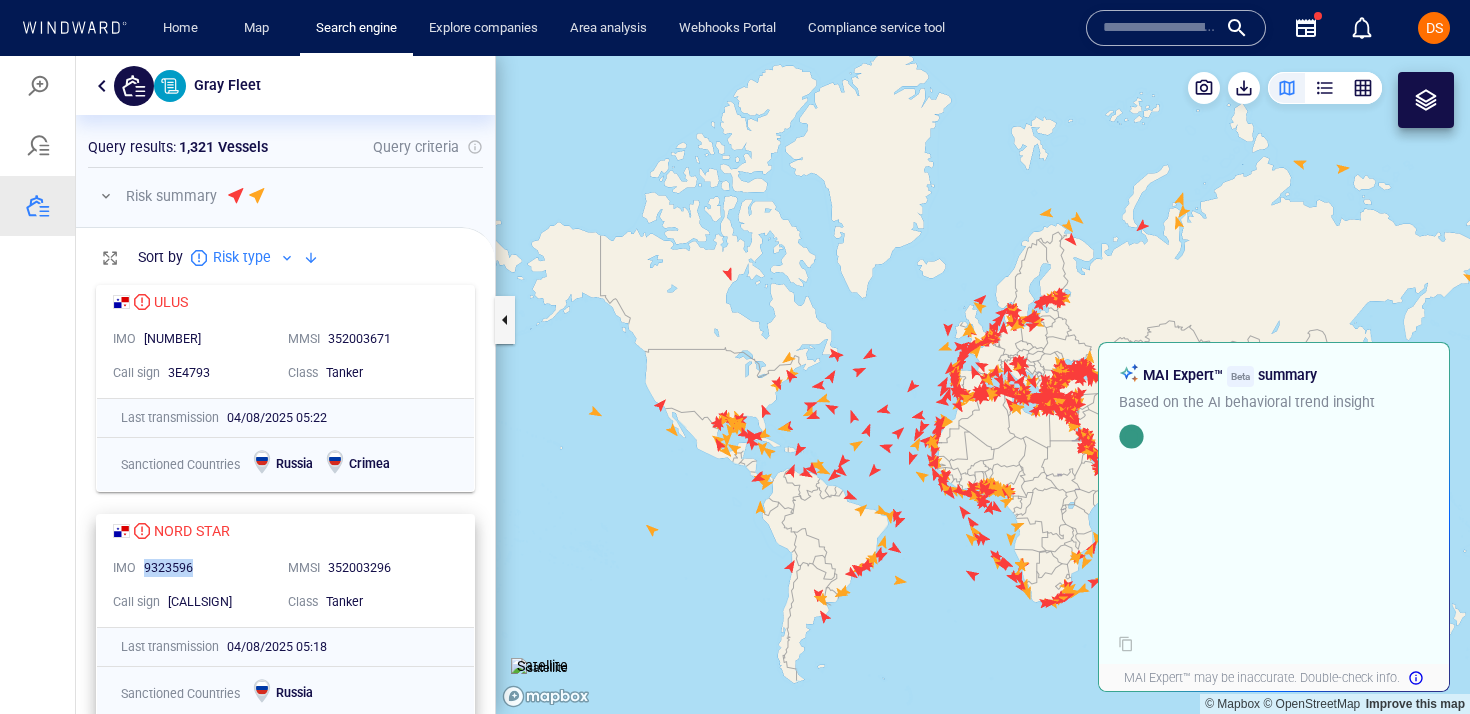 drag, startPoint x: 198, startPoint y: 560, endPoint x: 146, endPoint y: 565, distance: 52.23983 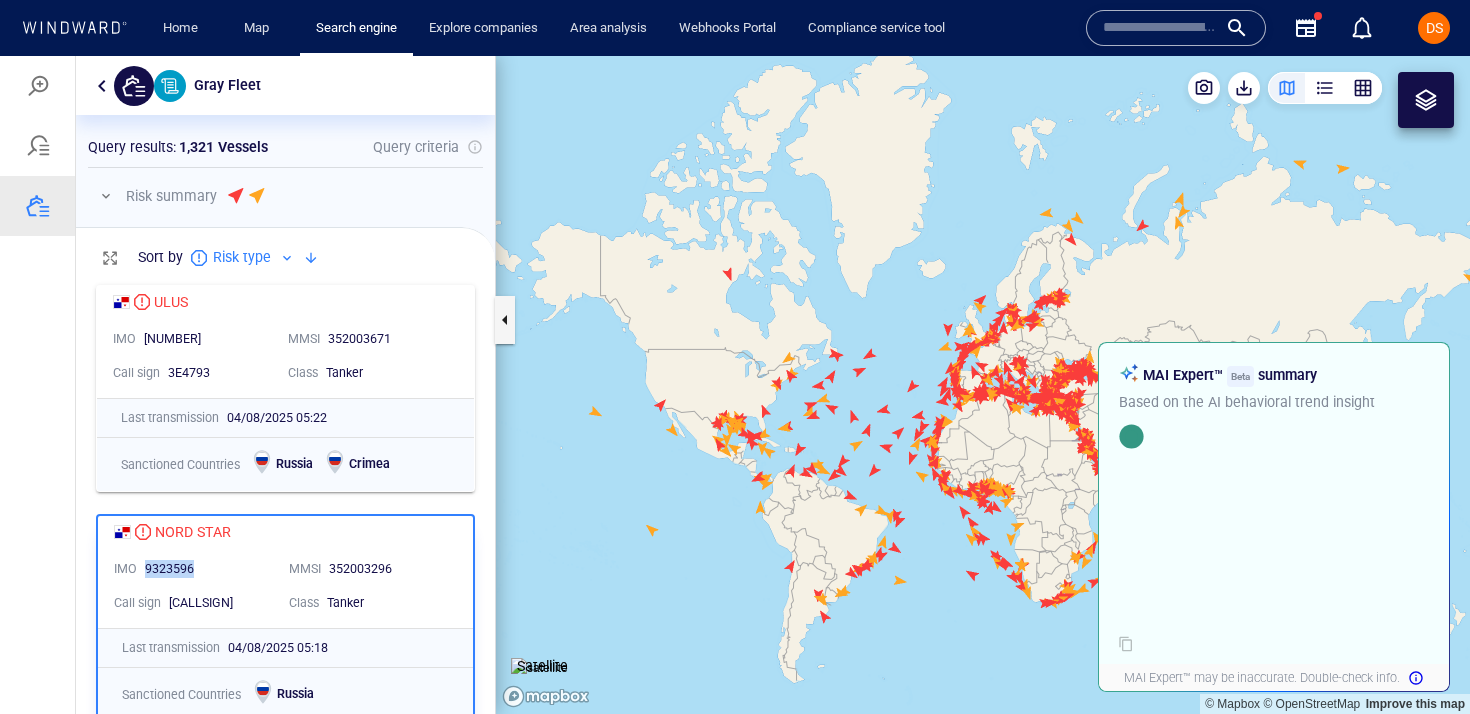 copy on "9323596" 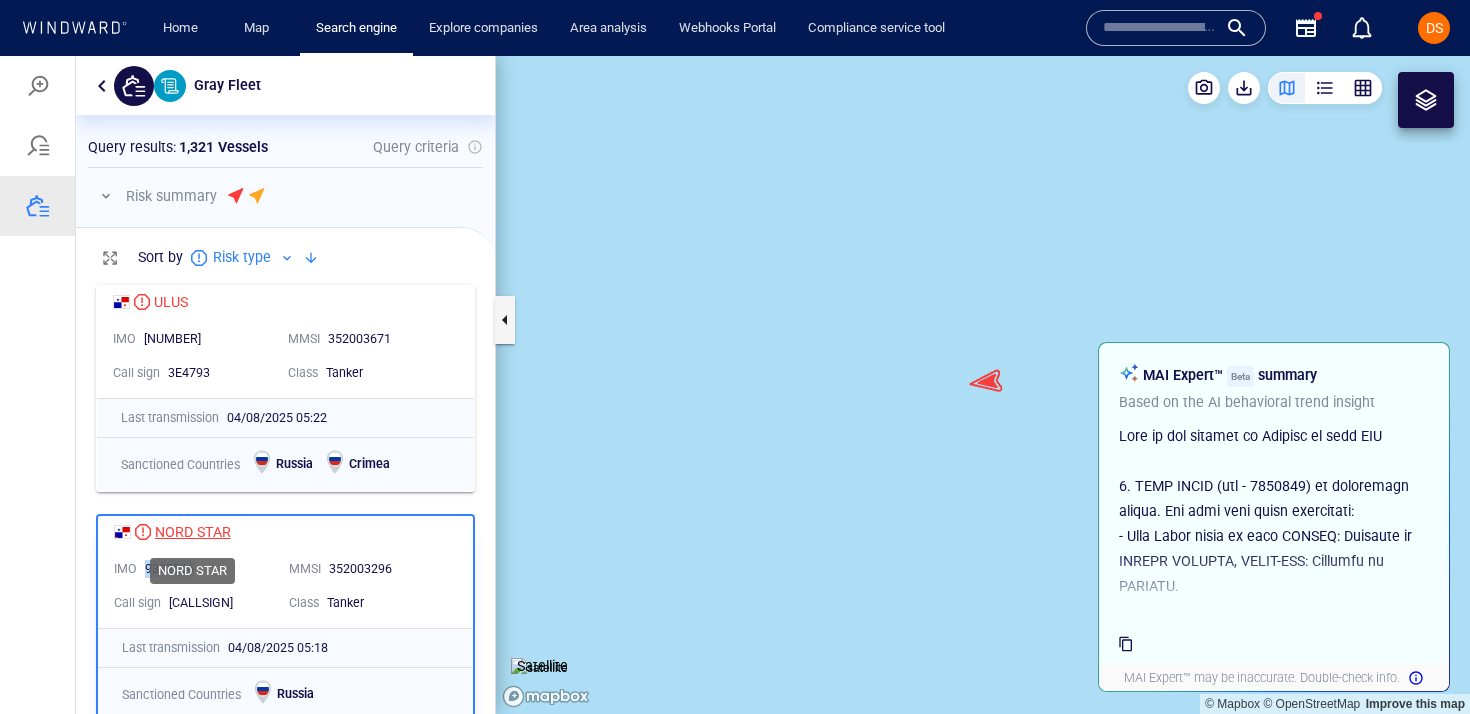 click on "NORD STAR" at bounding box center (193, 532) 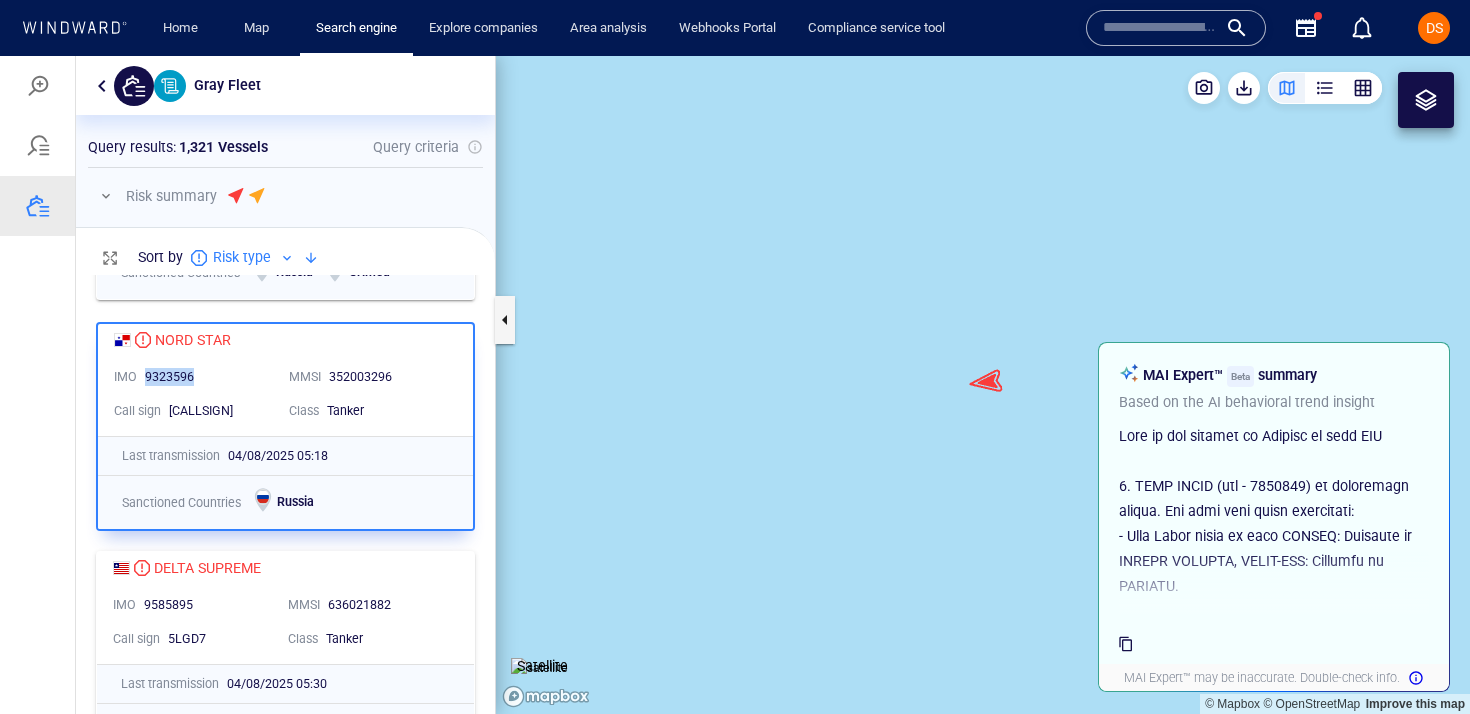 scroll, scrollTop: 466, scrollLeft: 0, axis: vertical 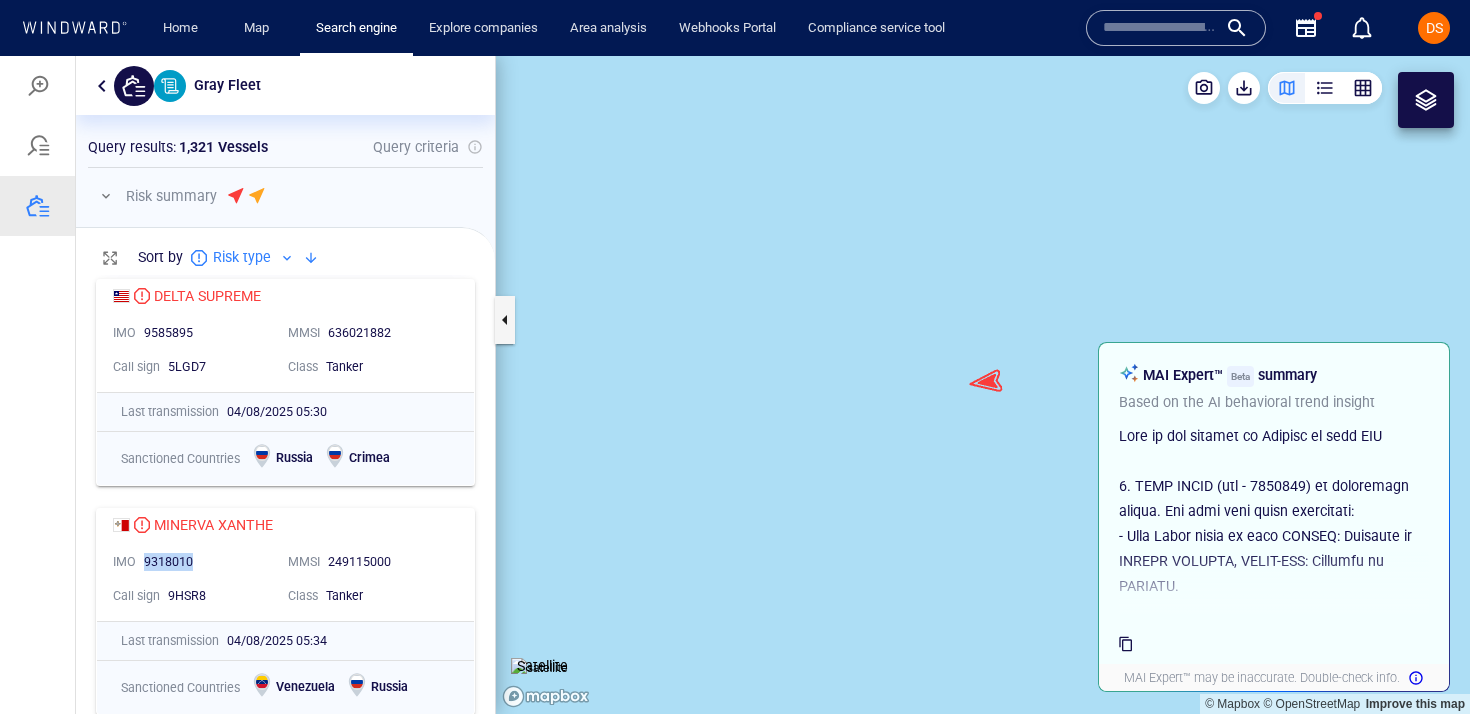 drag, startPoint x: 217, startPoint y: 558, endPoint x: 144, endPoint y: 563, distance: 73.171036 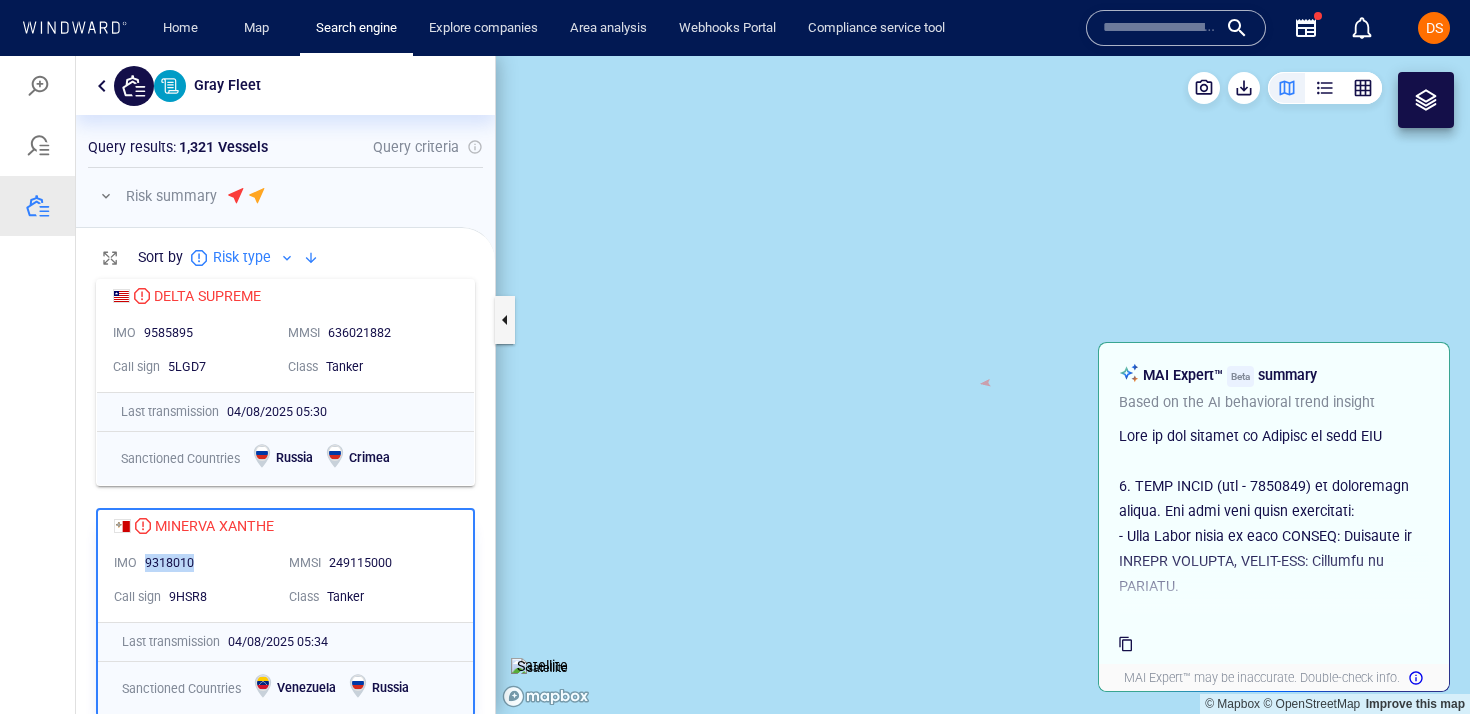 copy on "9318010" 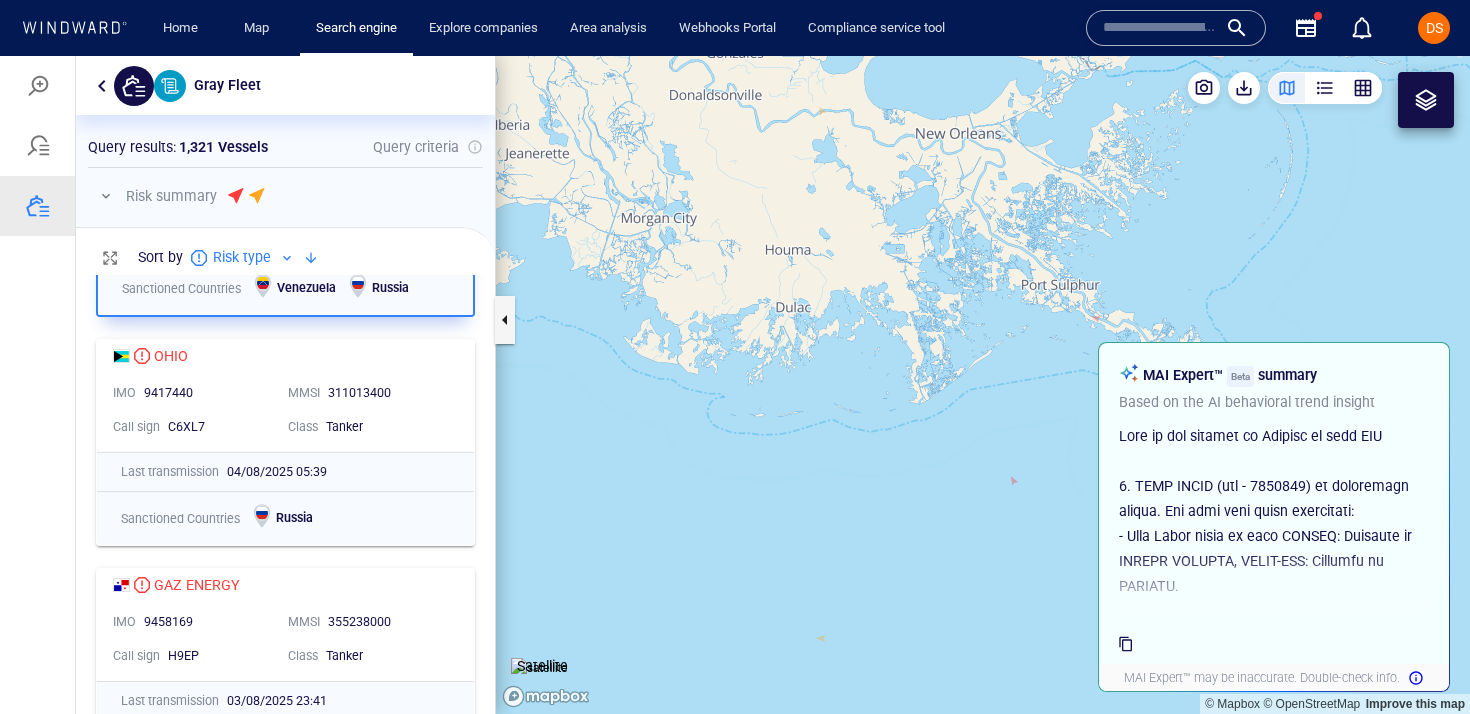 scroll, scrollTop: 872, scrollLeft: 0, axis: vertical 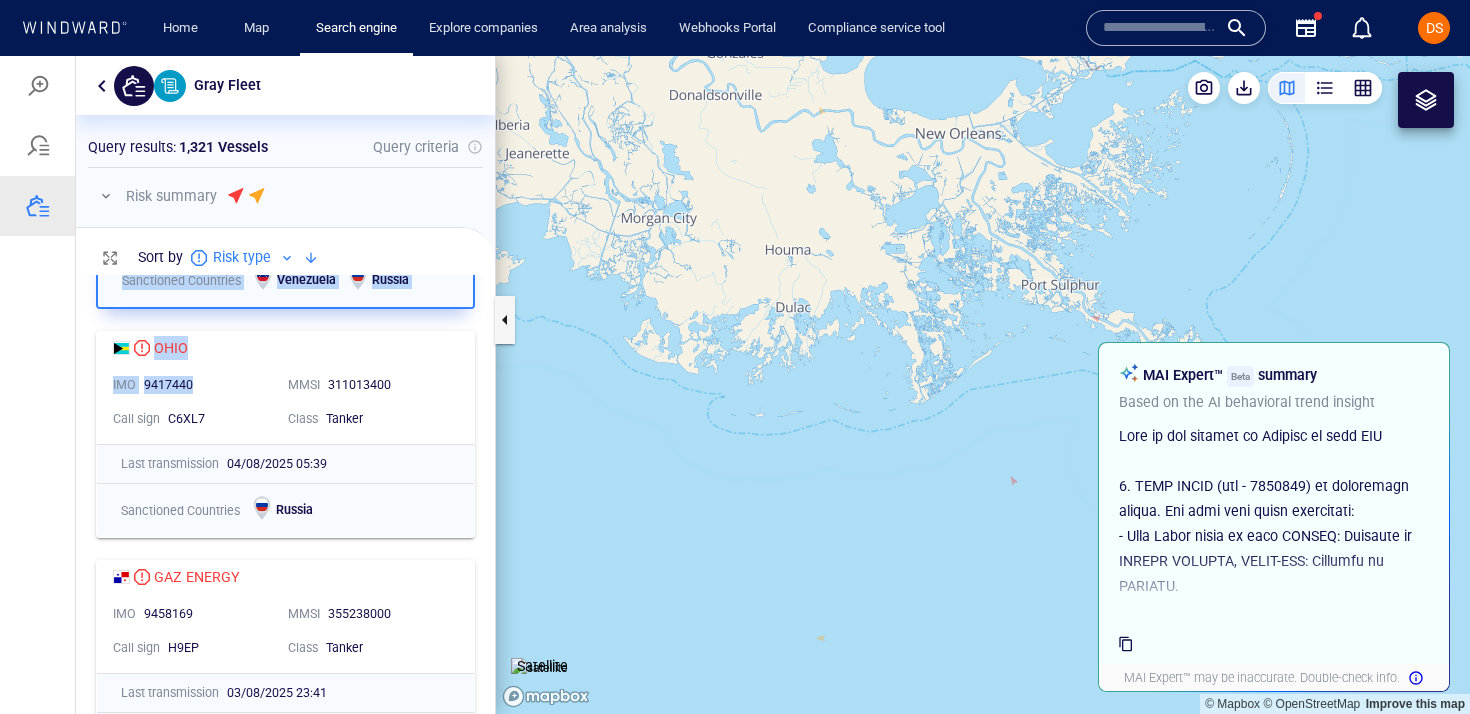 drag, startPoint x: 204, startPoint y: 382, endPoint x: 196, endPoint y: 389, distance: 10.630146 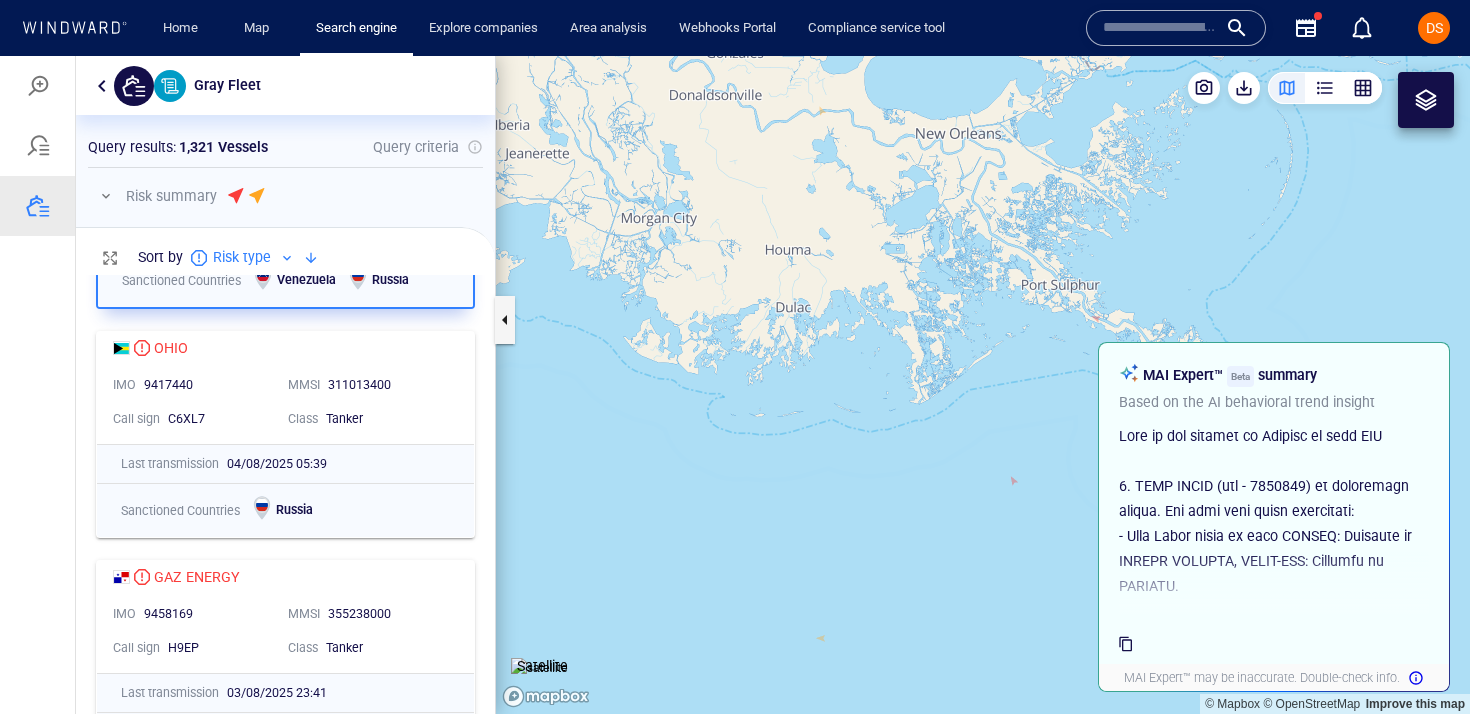 click on "9417440" at bounding box center (208, 385) 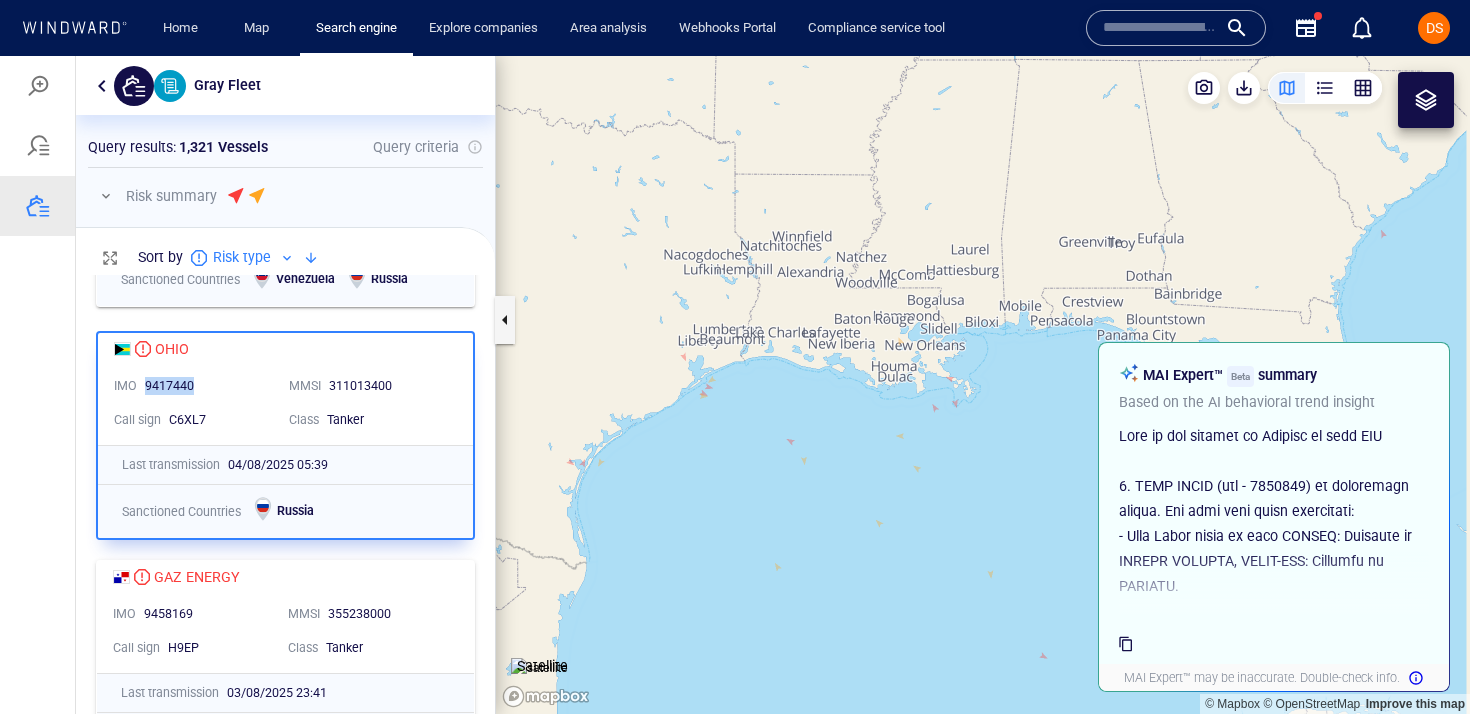 drag, startPoint x: 197, startPoint y: 388, endPoint x: 147, endPoint y: 391, distance: 50.08992 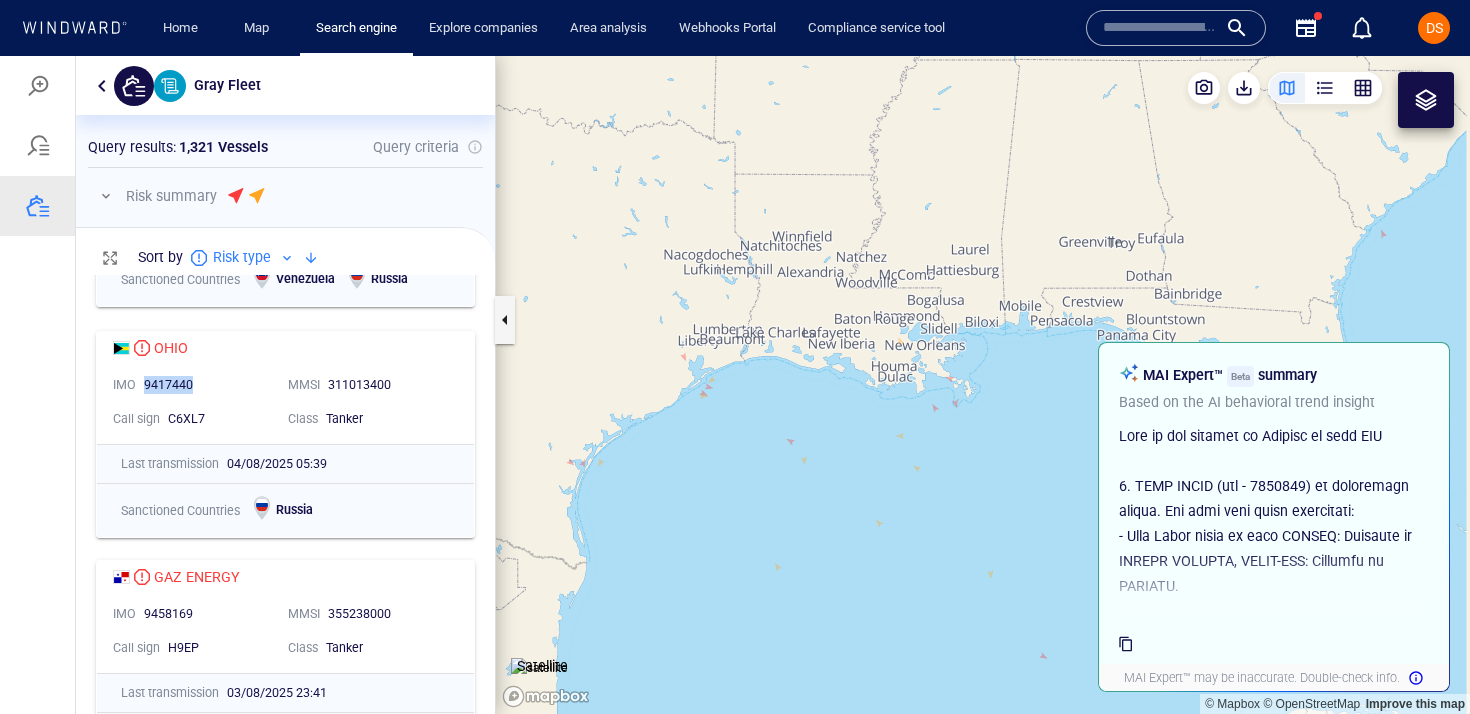 copy on "9417440" 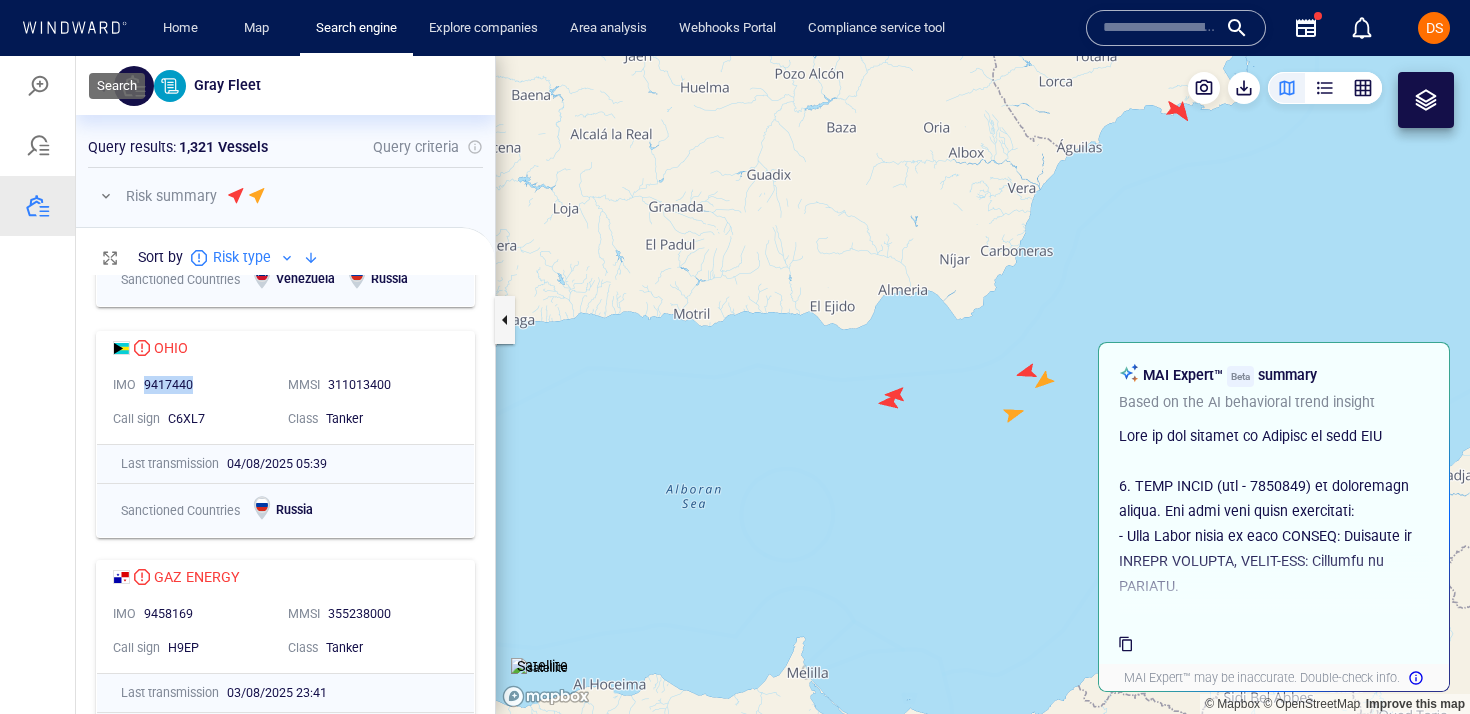 click at bounding box center [102, 86] 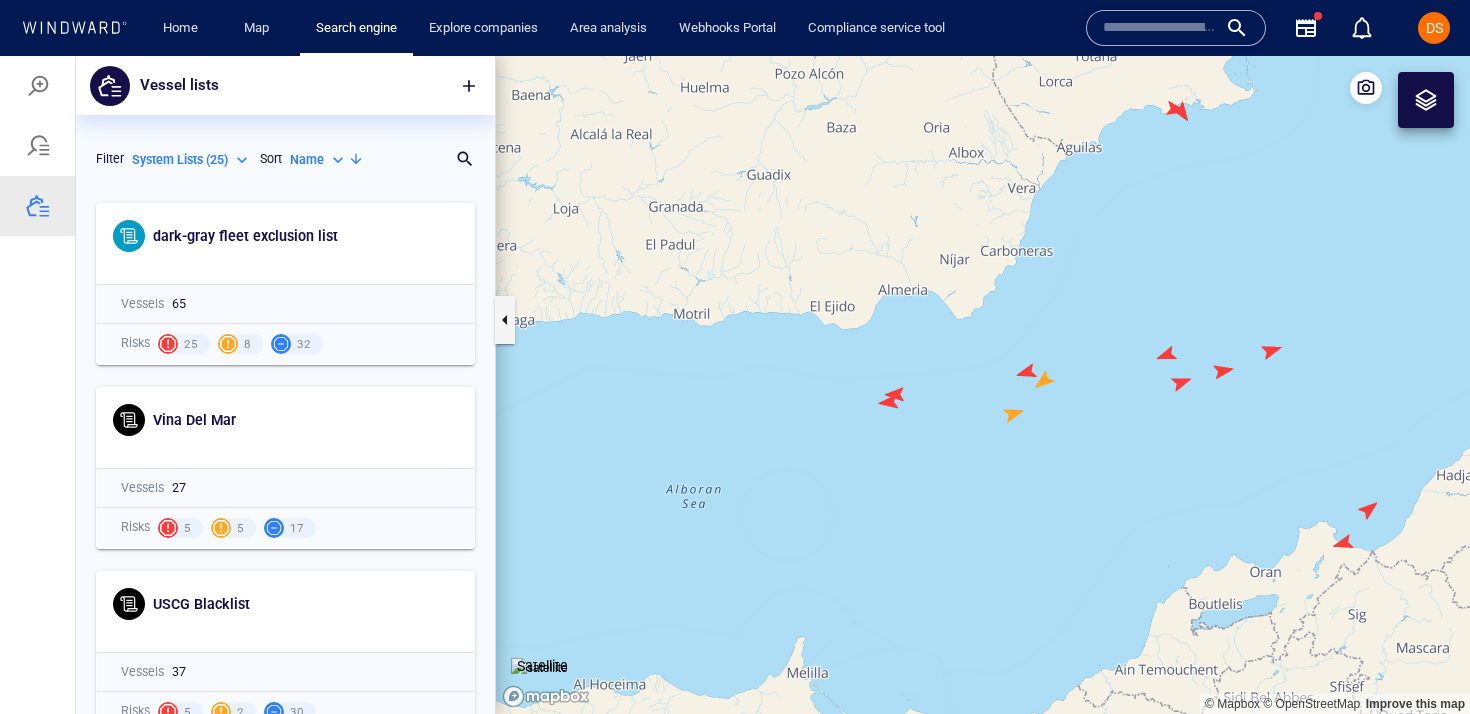 scroll, scrollTop: 1, scrollLeft: 1, axis: both 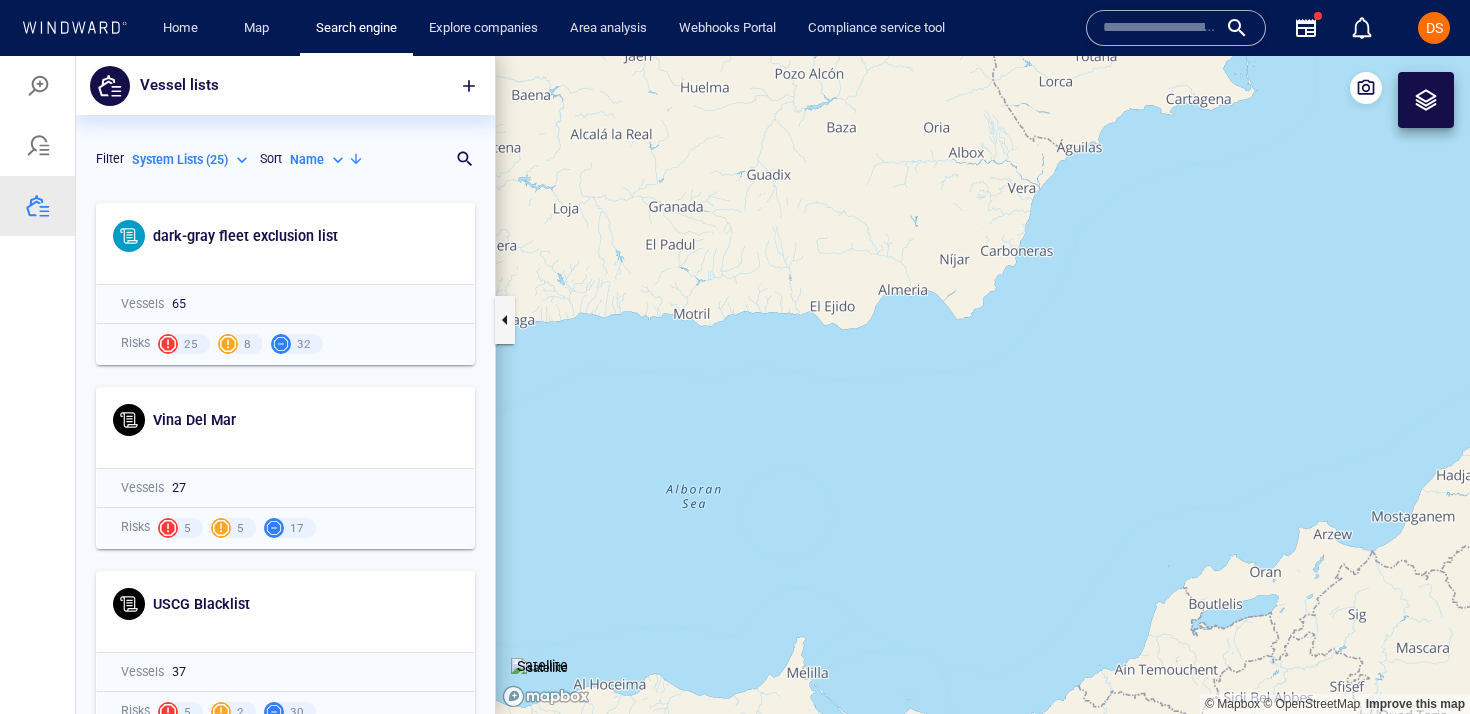 click on "System Lists   ( 25 )" at bounding box center (180, 160) 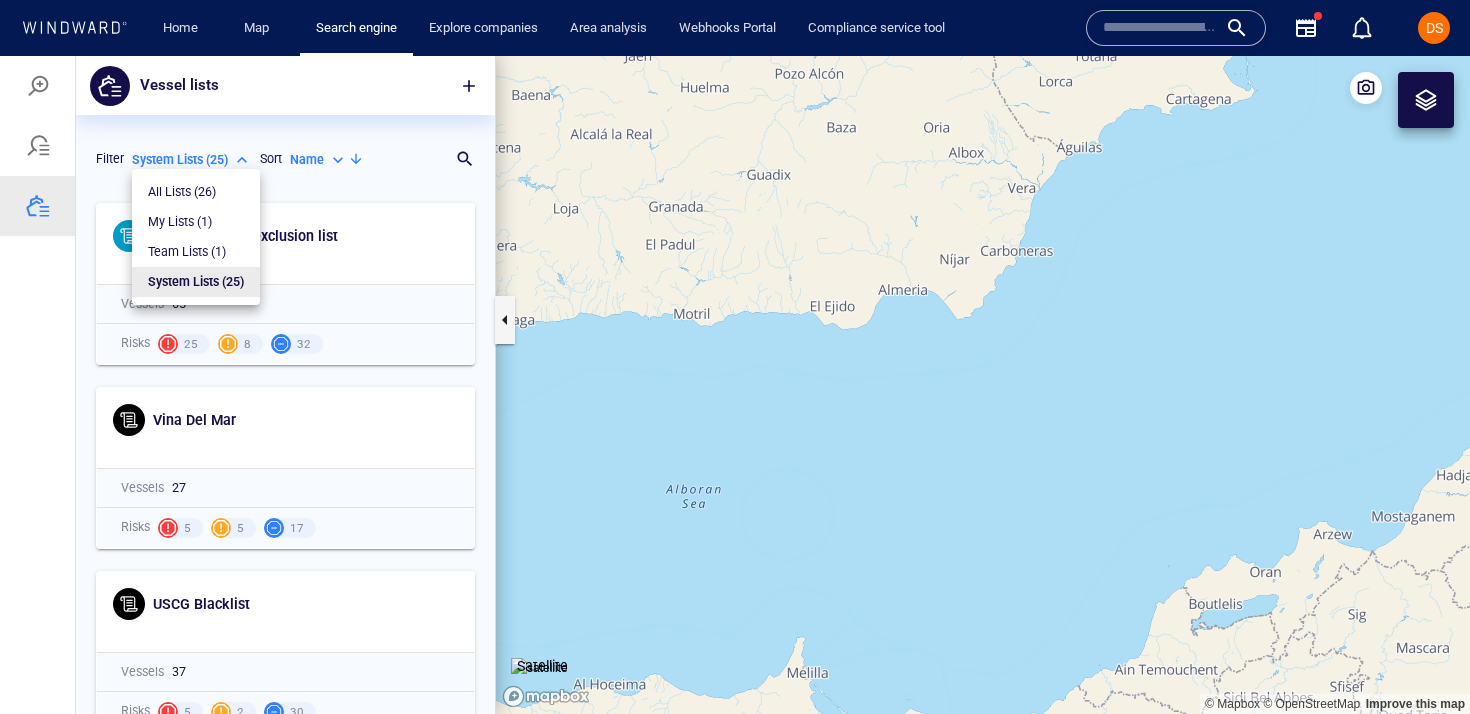 click on "All Lists   ( 26 )" at bounding box center [182, 192] 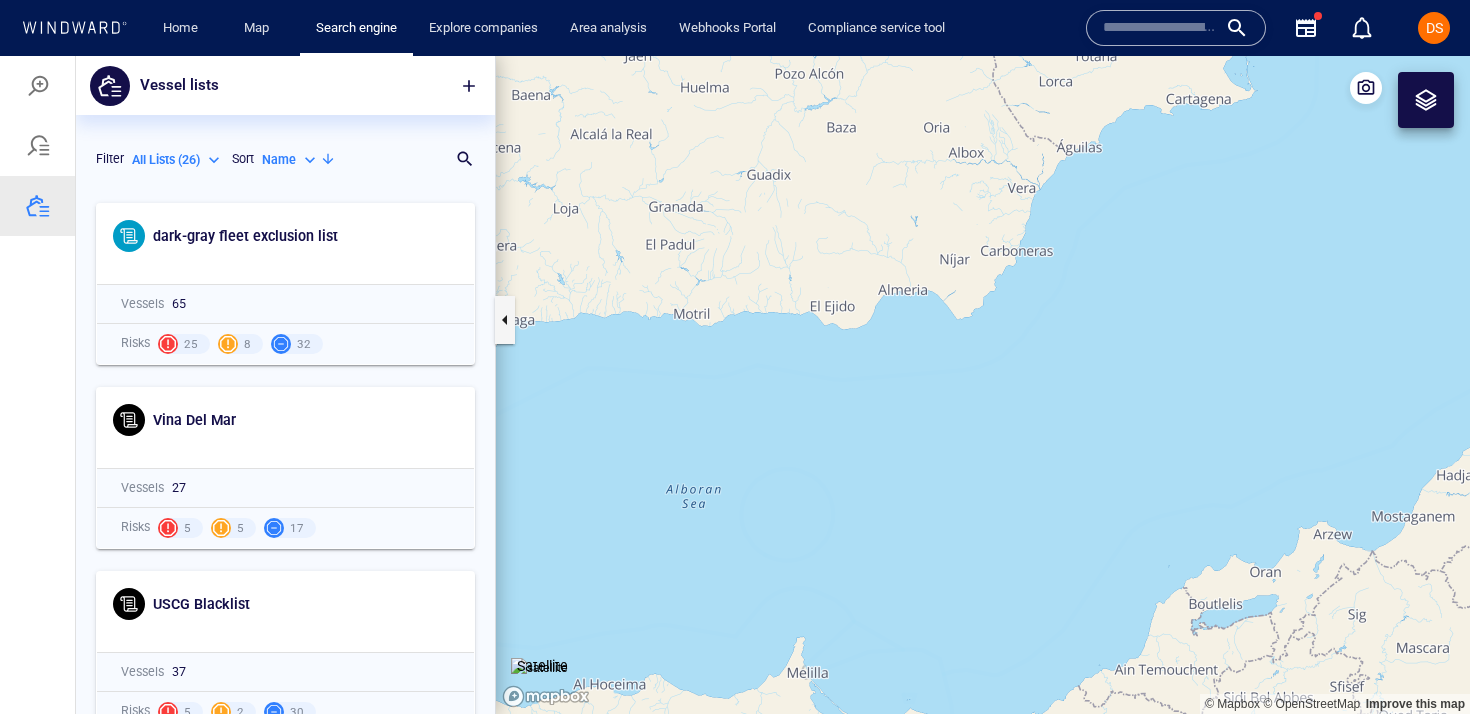 click on "All Lists   ( 26 )" at bounding box center (166, 160) 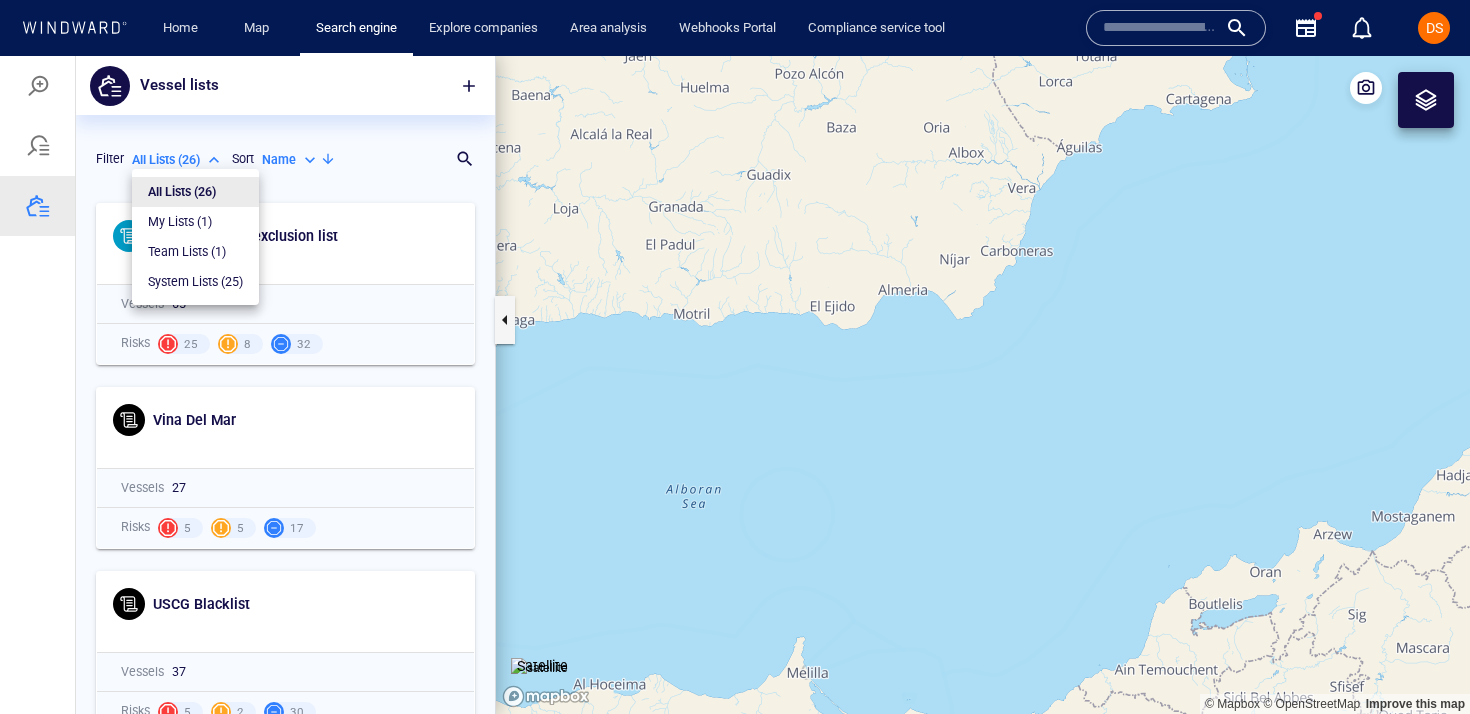 click on "My Lists   ( 1 )" at bounding box center [180, 222] 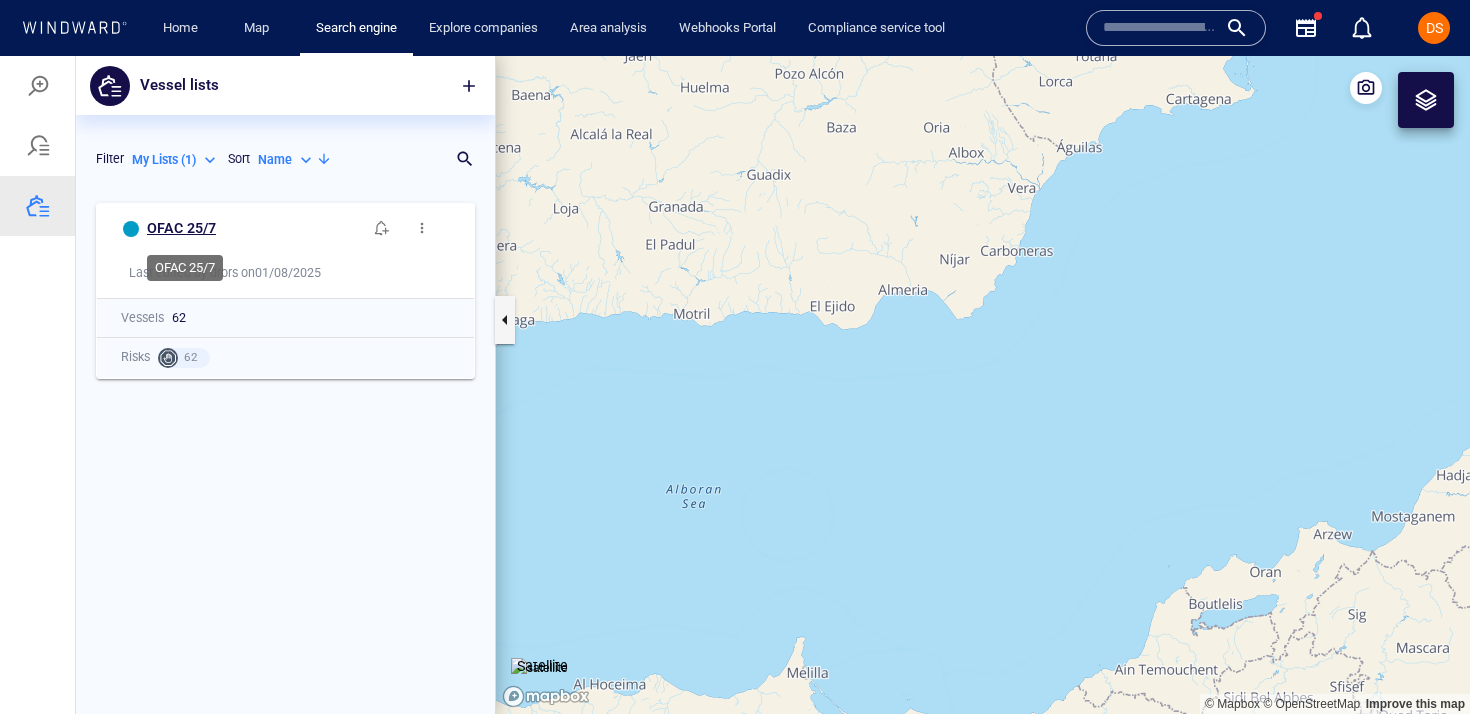 click on "OFAC 25/7" at bounding box center [181, 228] 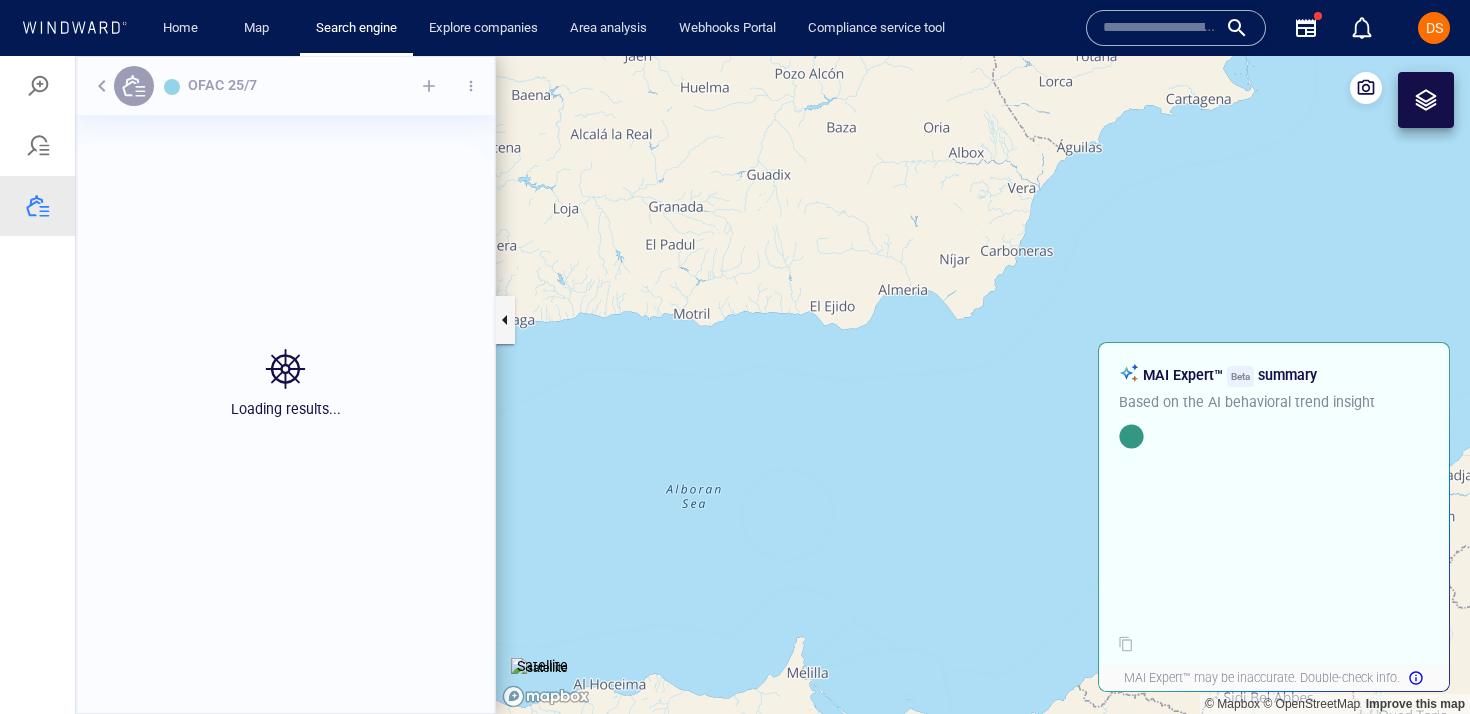 scroll, scrollTop: 1, scrollLeft: 1, axis: both 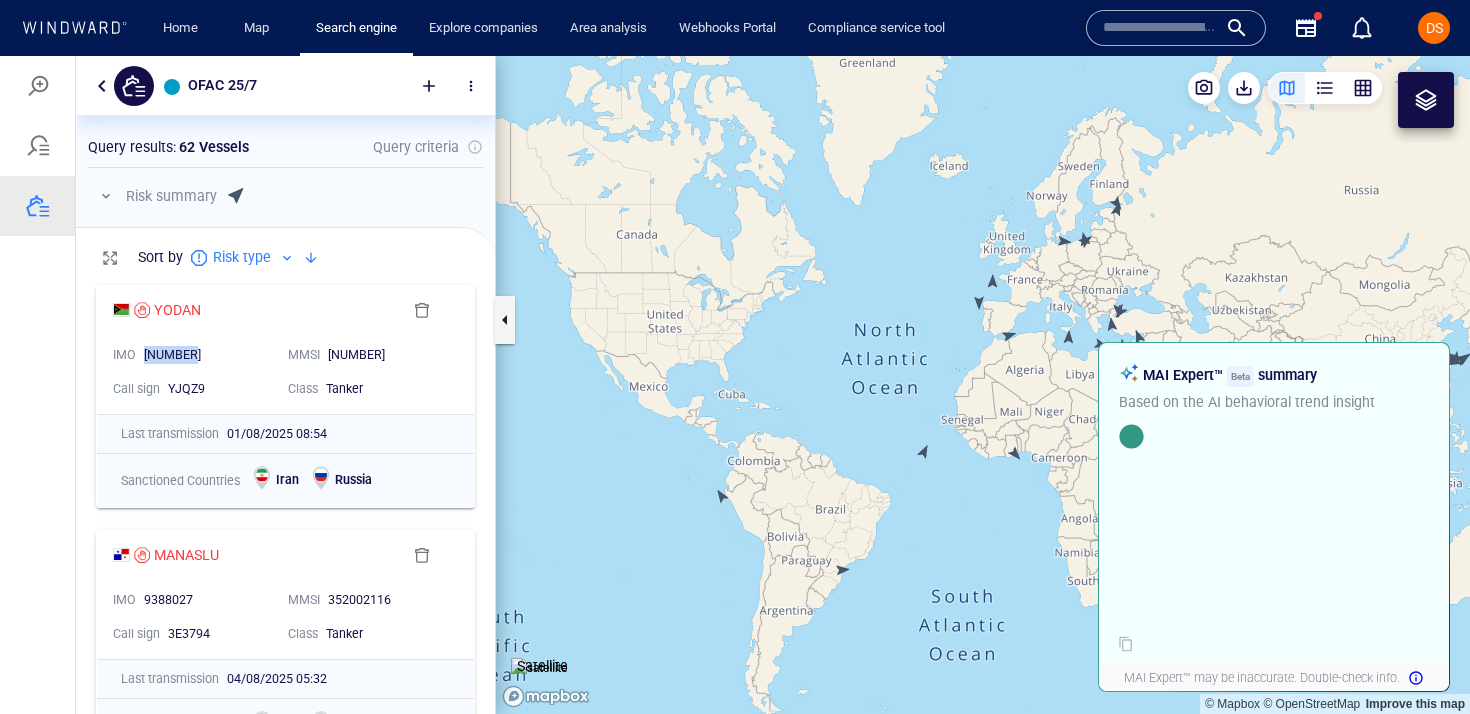 drag, startPoint x: 215, startPoint y: 352, endPoint x: 136, endPoint y: 352, distance: 79 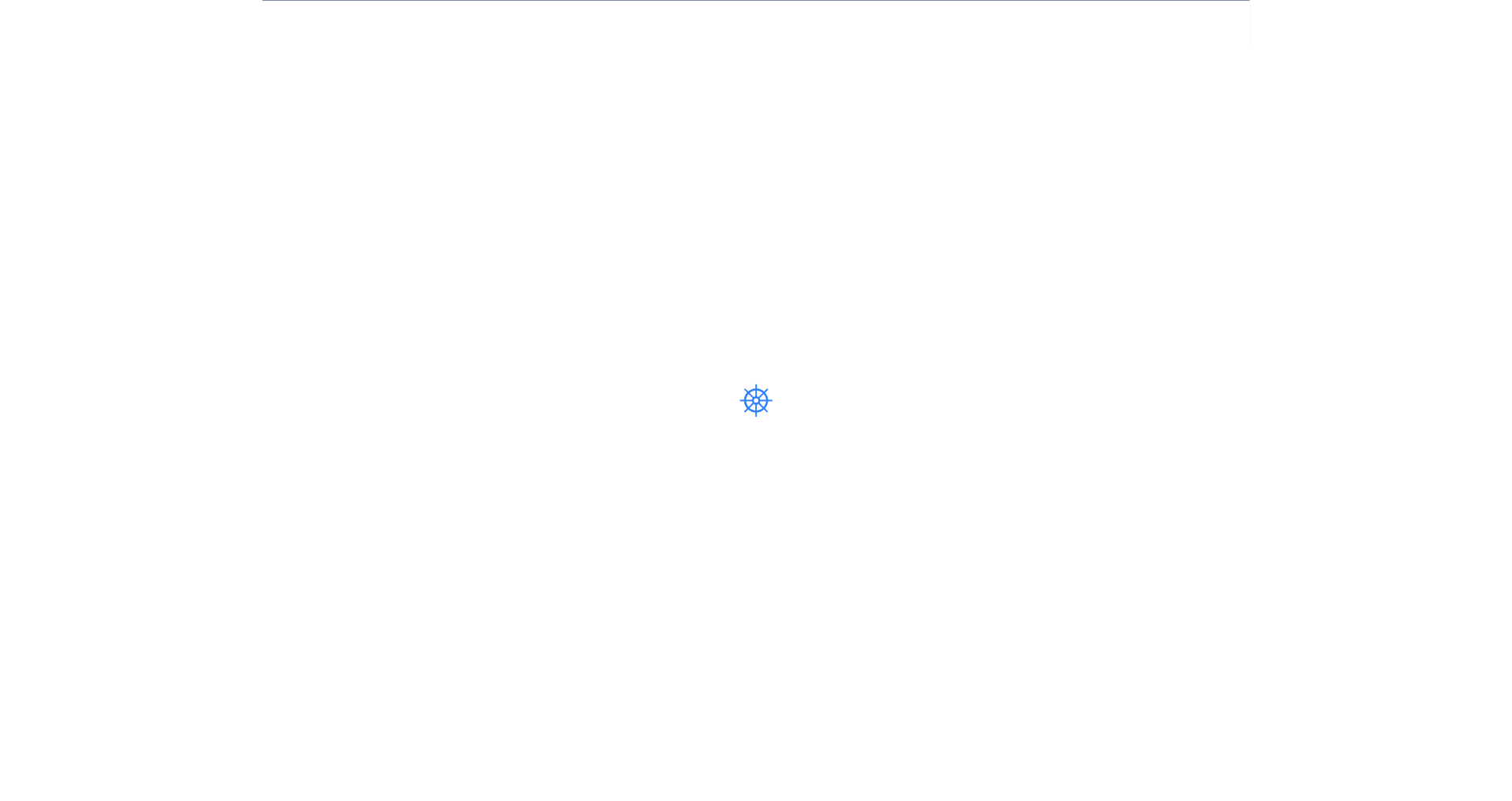 scroll, scrollTop: 0, scrollLeft: 0, axis: both 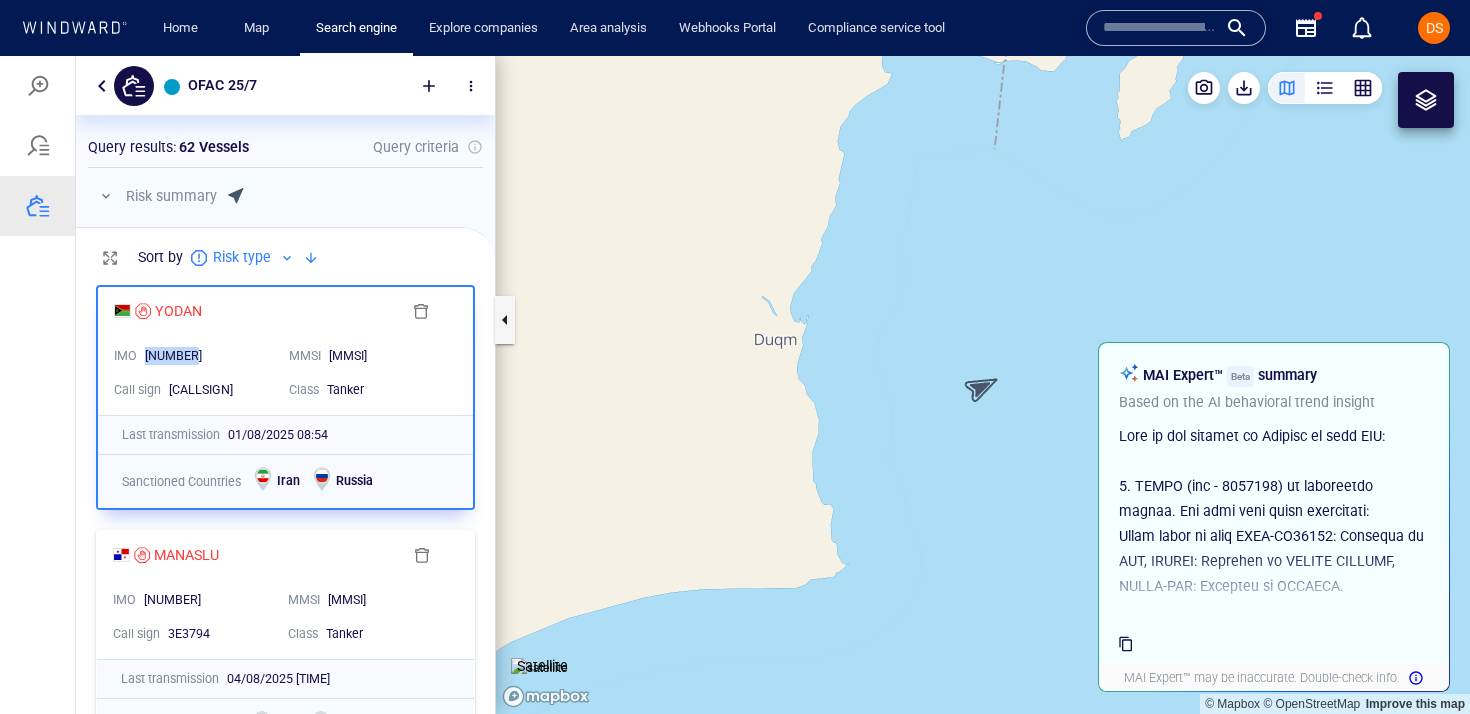 click at bounding box center (102, 86) 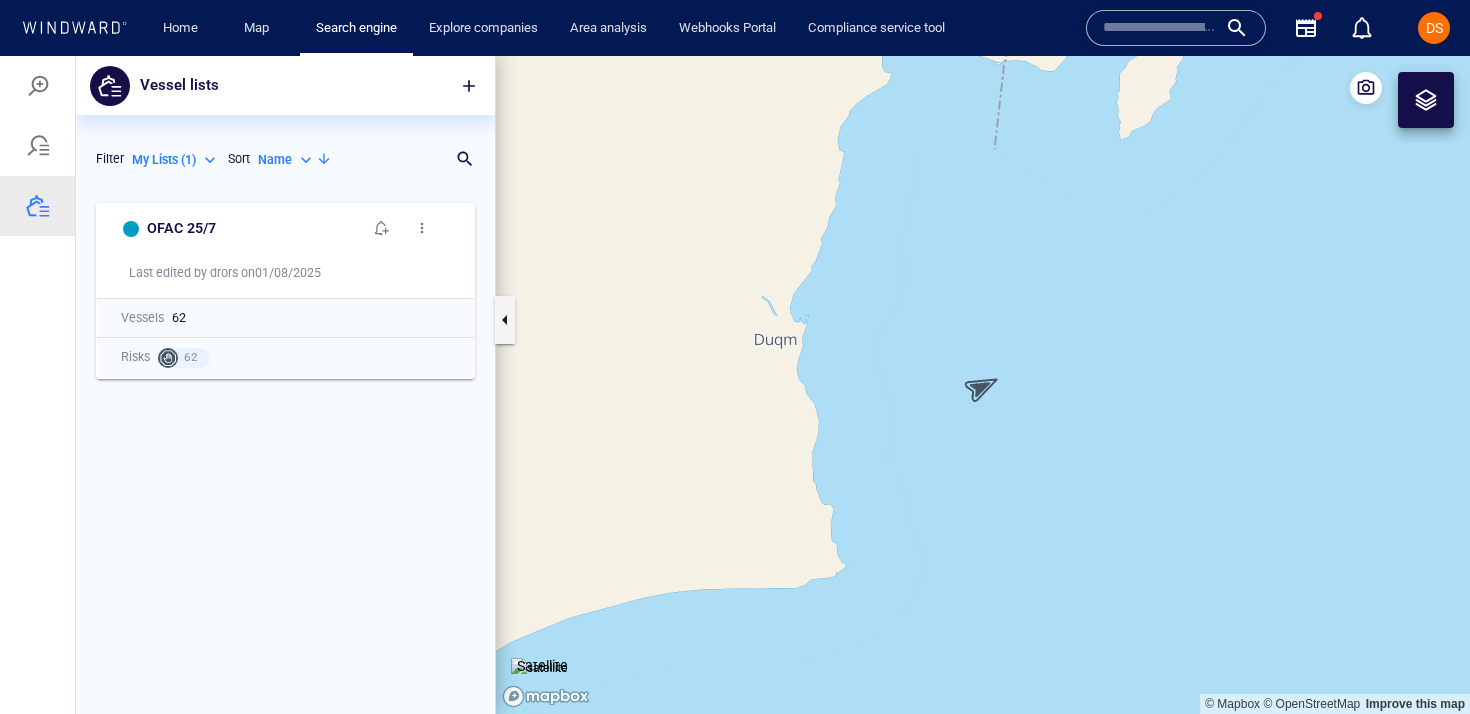 scroll, scrollTop: 1, scrollLeft: 1, axis: both 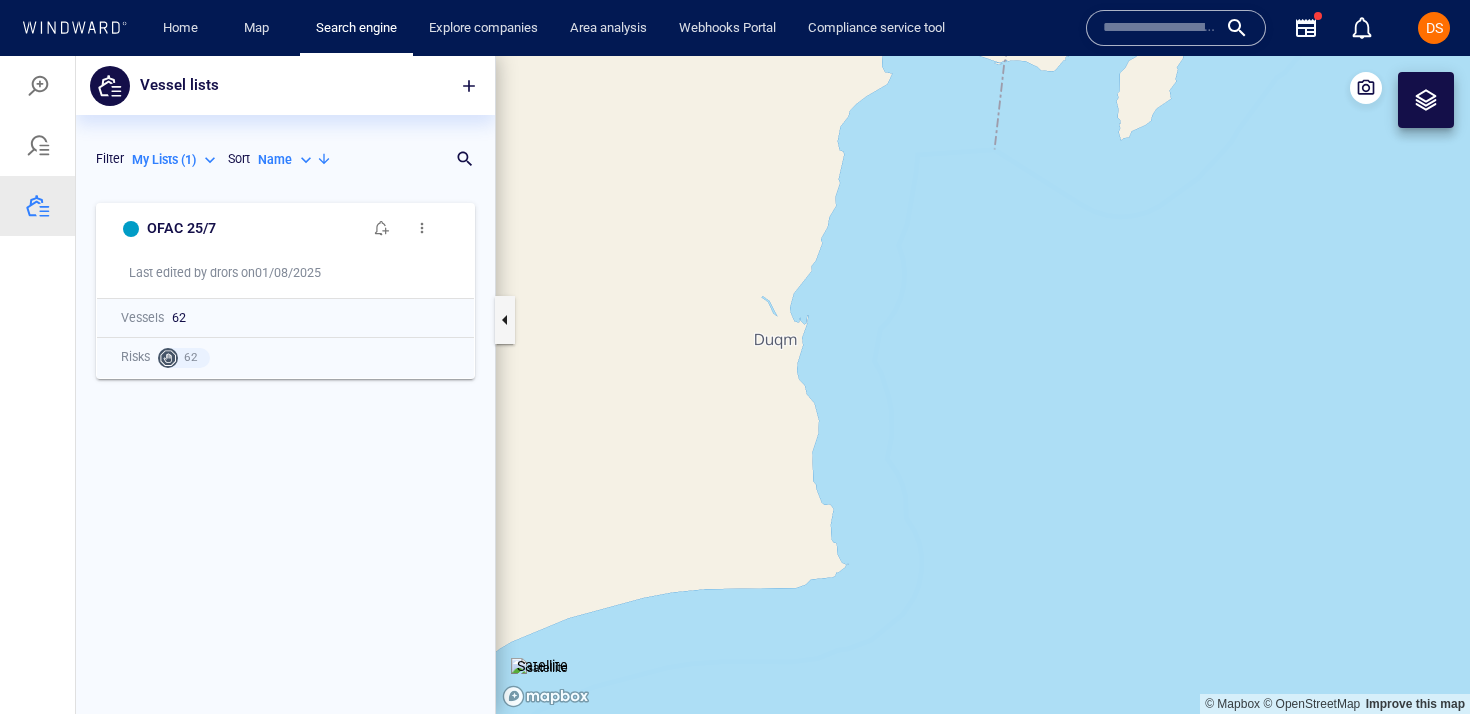 click on "My Lists   ( 1 )" at bounding box center [164, 160] 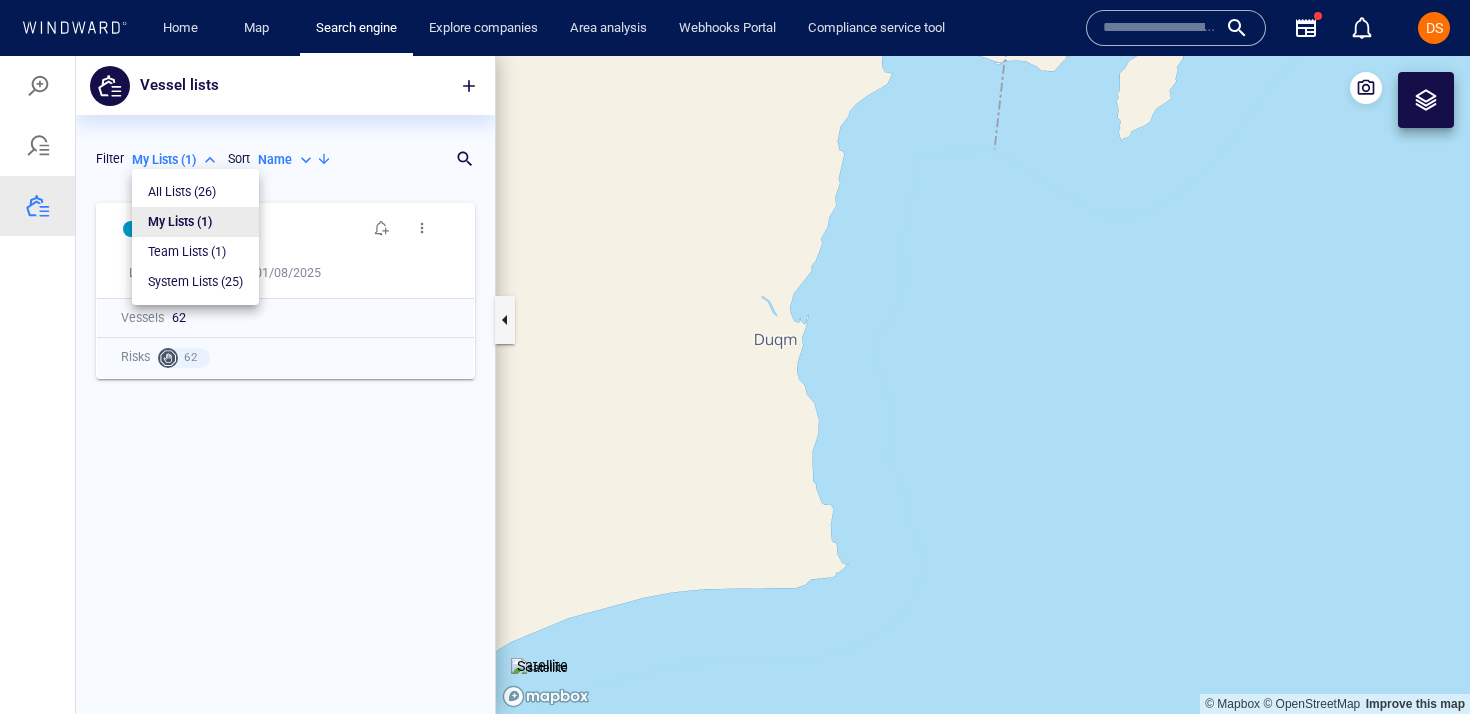 click on "System Lists   ( 25 )" at bounding box center [195, 282] 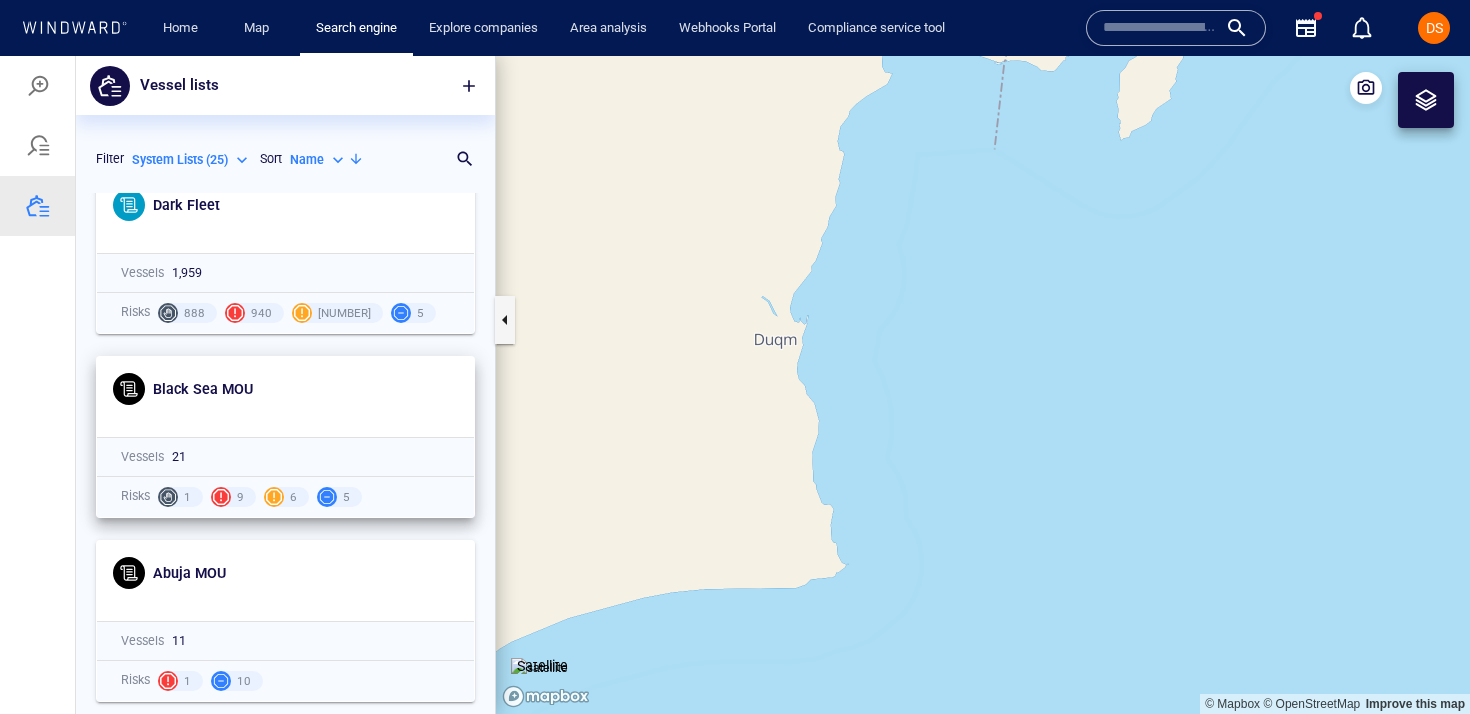 scroll, scrollTop: 3815, scrollLeft: 0, axis: vertical 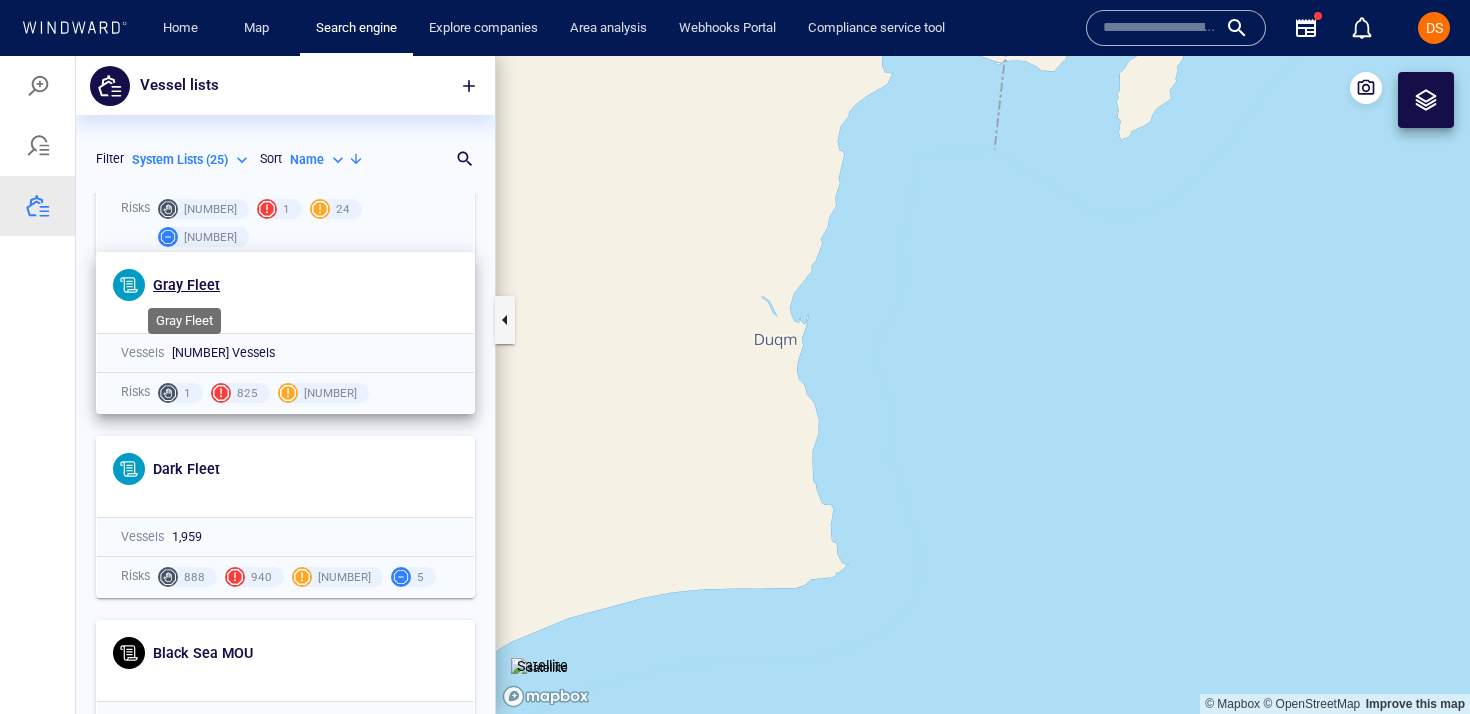 click on "Gray Fleet" at bounding box center (186, 285) 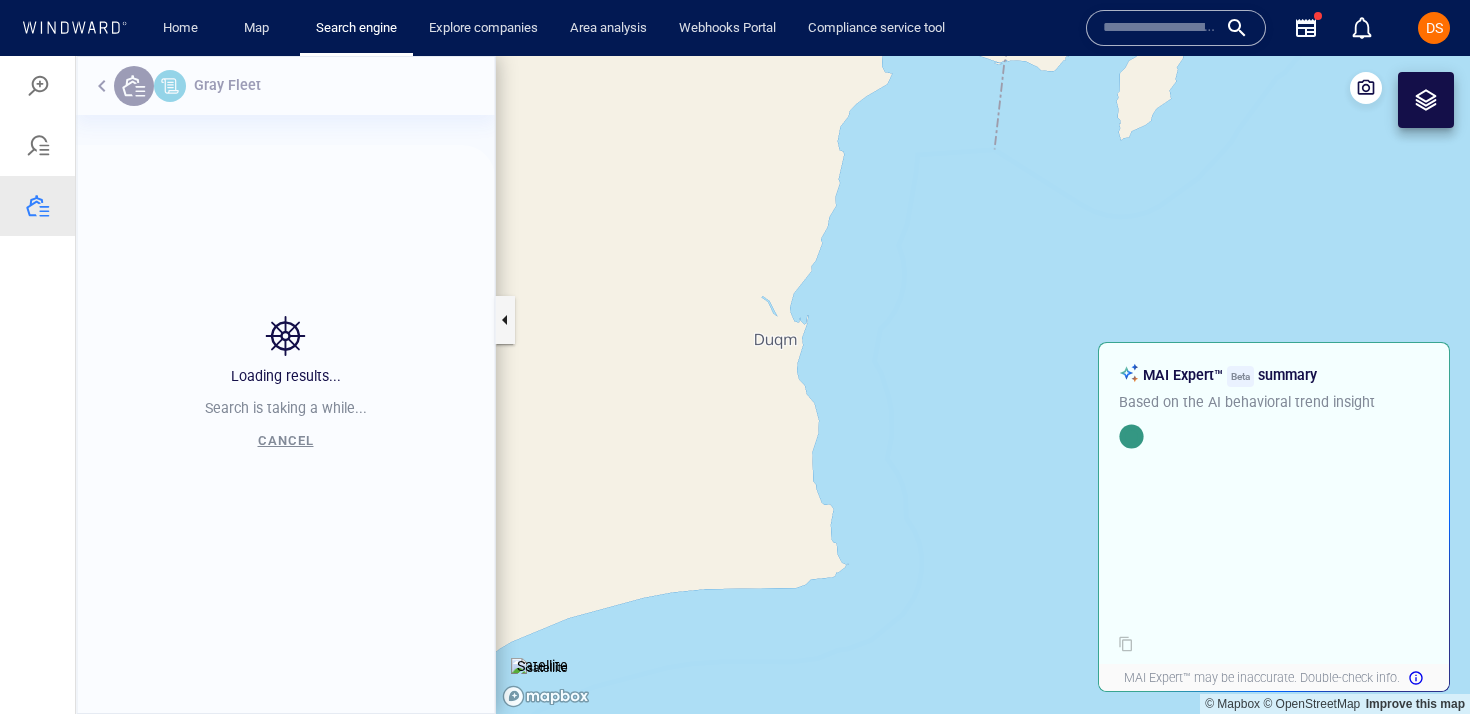 scroll, scrollTop: 1, scrollLeft: 1, axis: both 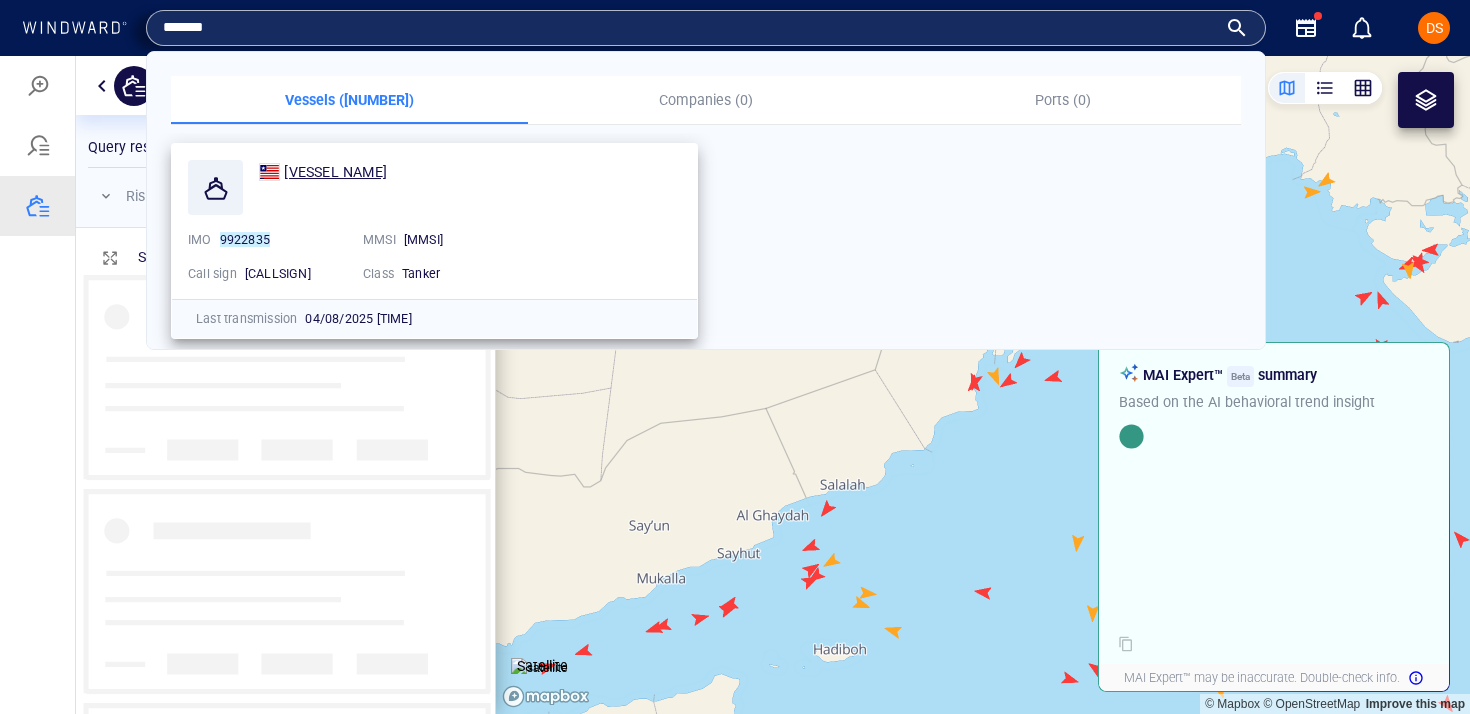 type on "*******" 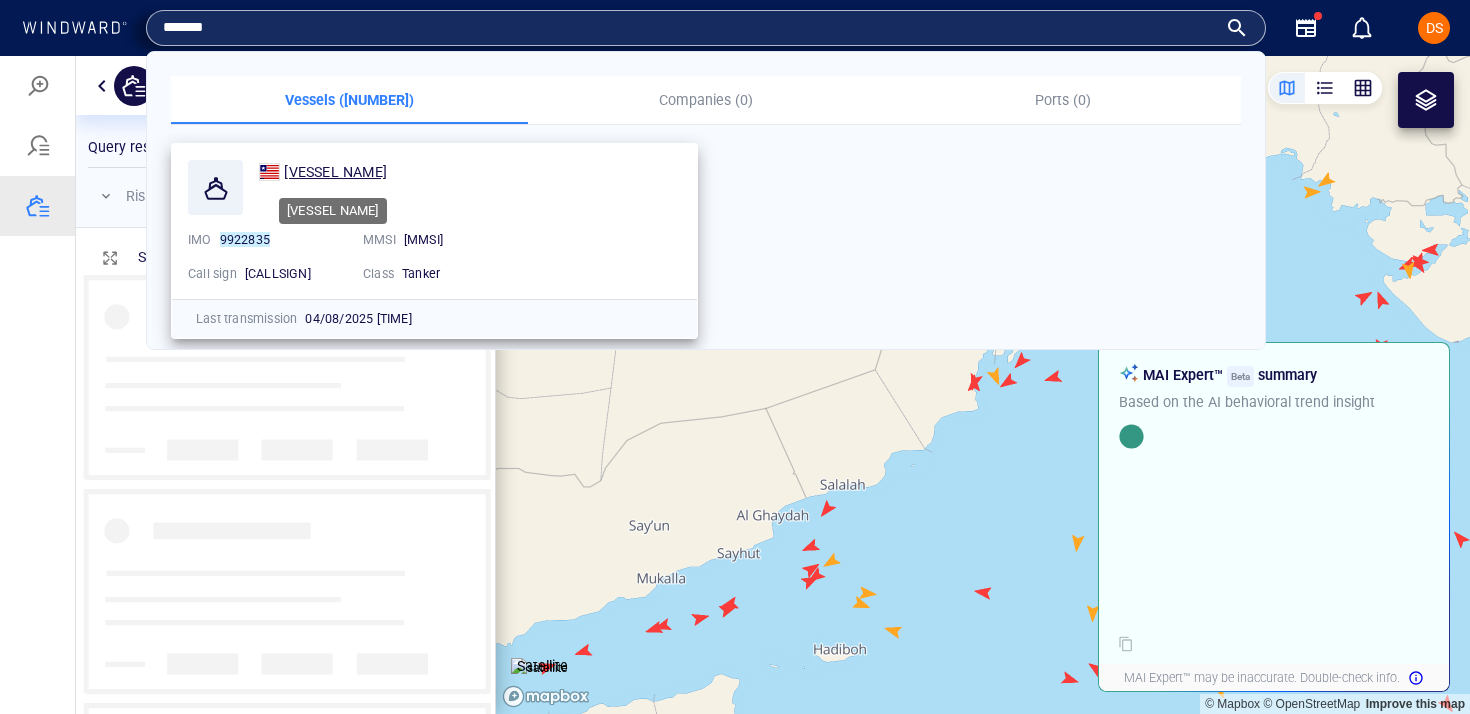 click on "AQUABLISS" at bounding box center (335, 172) 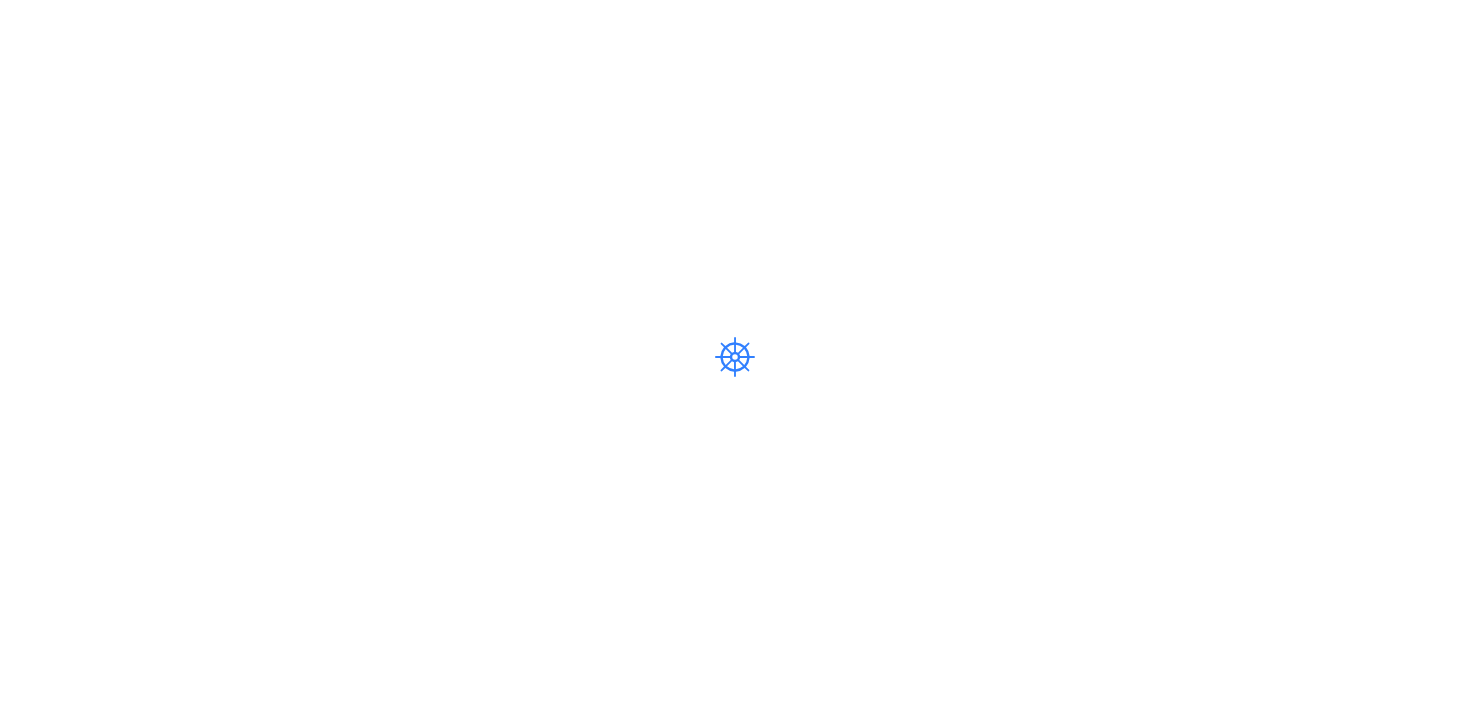 scroll, scrollTop: 0, scrollLeft: 0, axis: both 